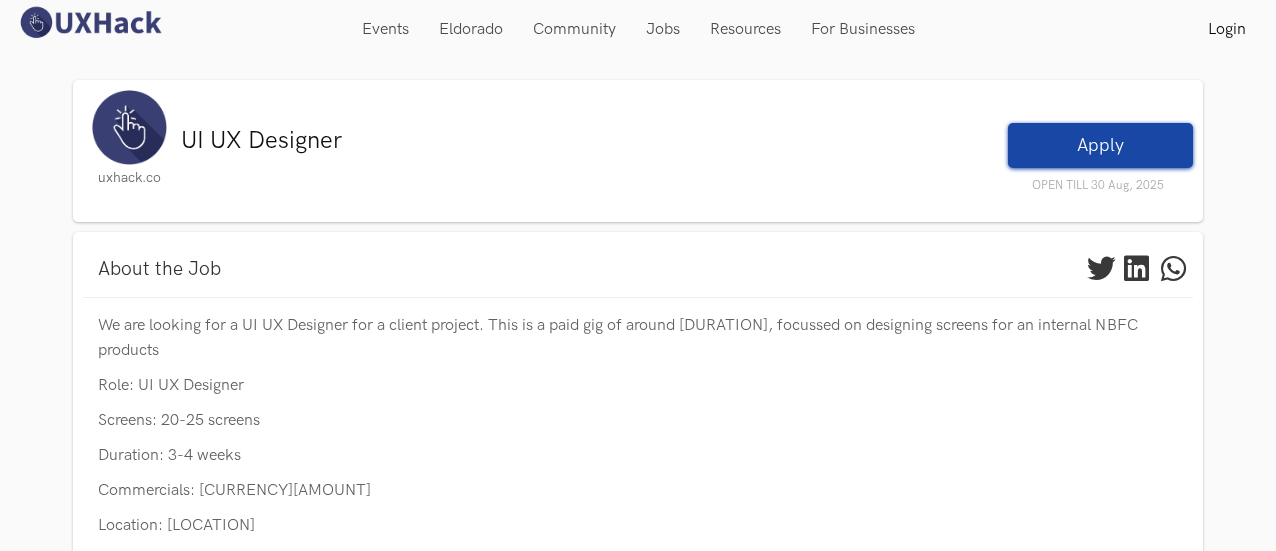 scroll, scrollTop: 0, scrollLeft: 0, axis: both 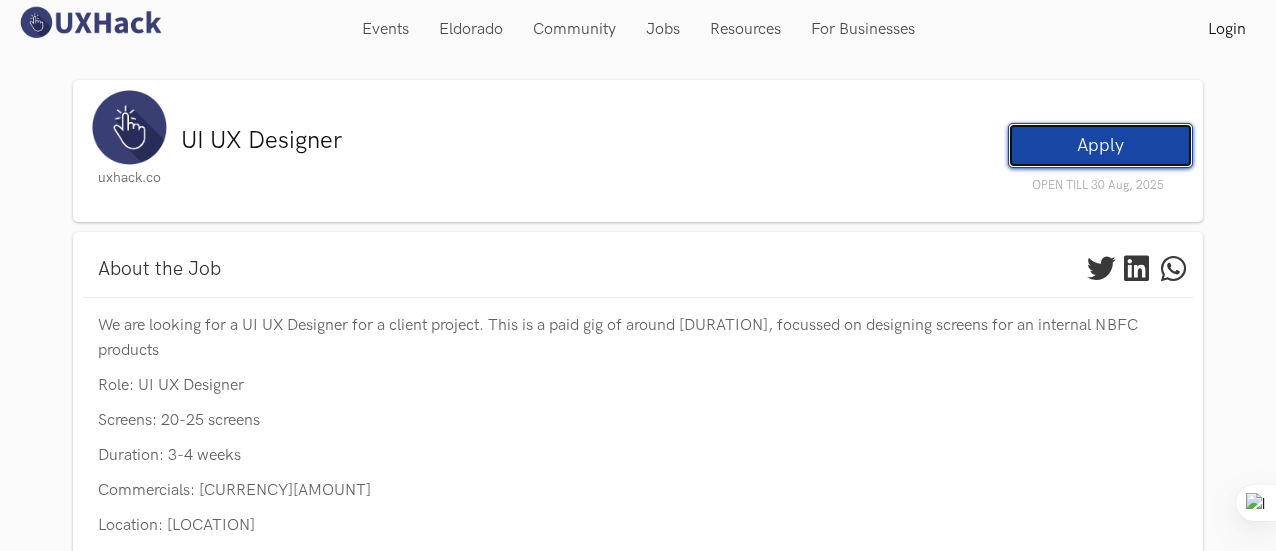 click on "Apply" at bounding box center (1100, 145) 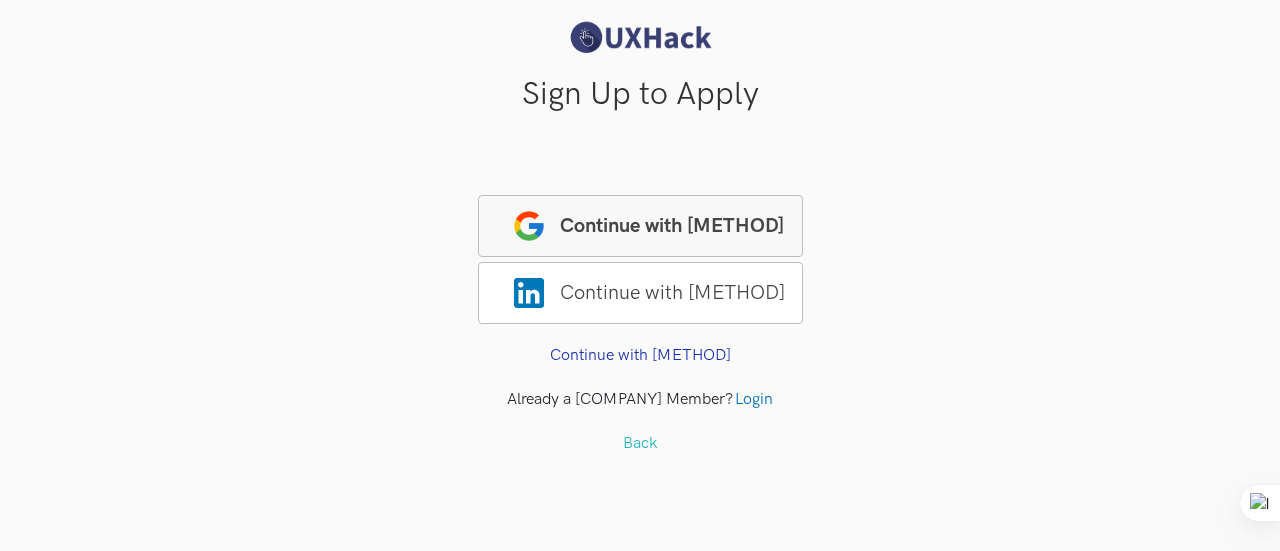 click on "Continue with Google" at bounding box center [640, 226] 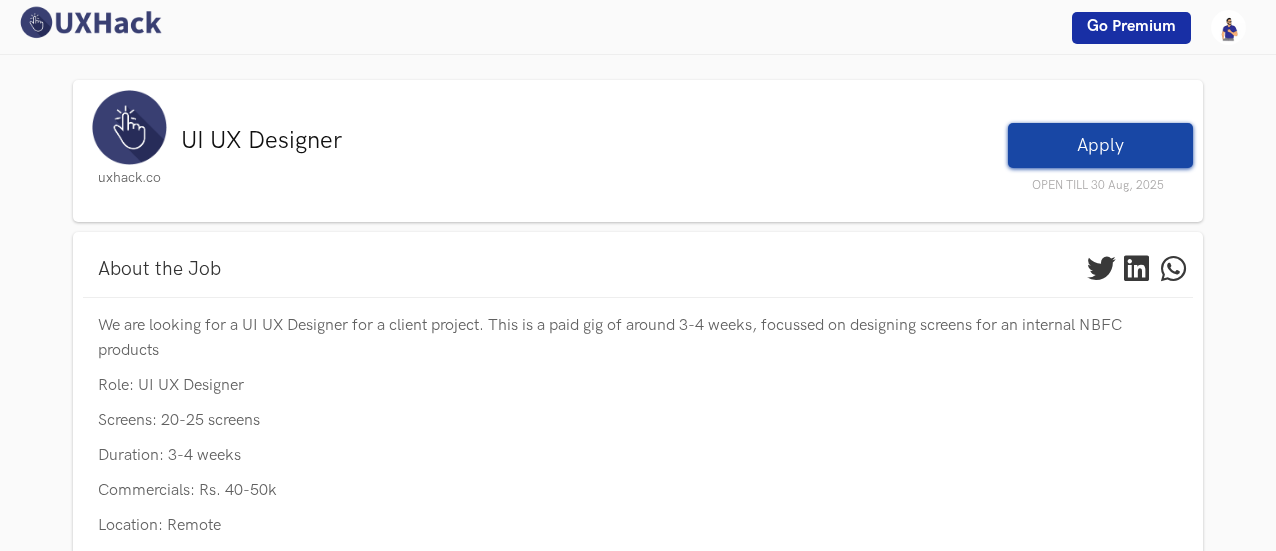 scroll, scrollTop: 0, scrollLeft: 0, axis: both 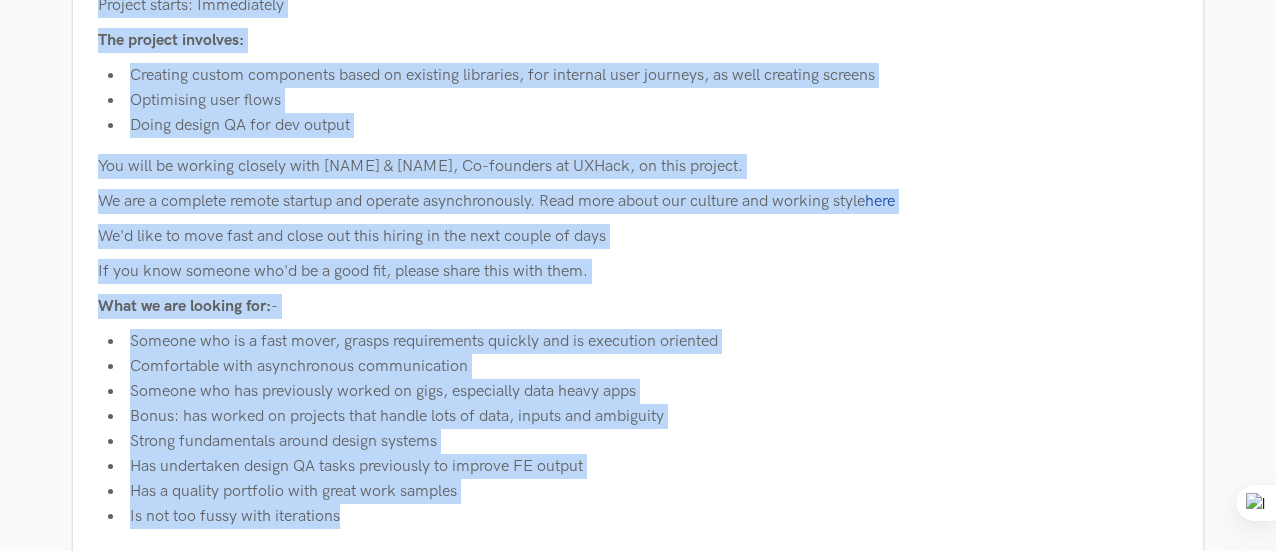 drag, startPoint x: 101, startPoint y: 71, endPoint x: 592, endPoint y: 525, distance: 668.7279 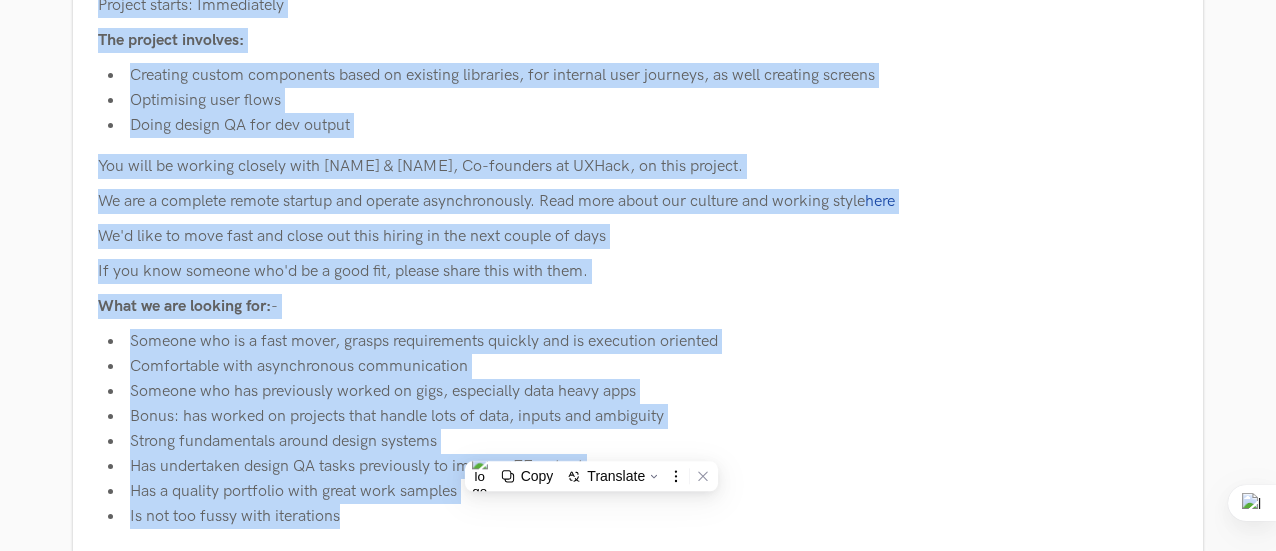 copy on "We are looking for a UI UX Designer for a client project. This is a paid gig of around 3-4 weeks, focussed on designing screens for an internal NBFC products Role: UI UX Designer Screens: 20-25 screens Duration: 3-4 weeks Commercials: Rs. 40-50k Location: Remote Part-time/Full-time: Choice is yours, we are focussed on the output Project starts: Immediately The project involves: Creating custom components based on existing libraries, for internal user journeys, as well creating screens Optimising user flows Doing design QA for dev output You will be working closely with Akshay & Nishith, Co-founders at UXHack, on this project. We are a complete remote startup and operate asynchronously. Read more about our culture and working style  here We'd like to move fast and close out this hiring in the next couple of days If you know someone who'd be a good fit, please share this with them. What we are looking for:  - Someone who is a fast mover, grasps requirements quickly and is execution oriented Comfortable with ..." 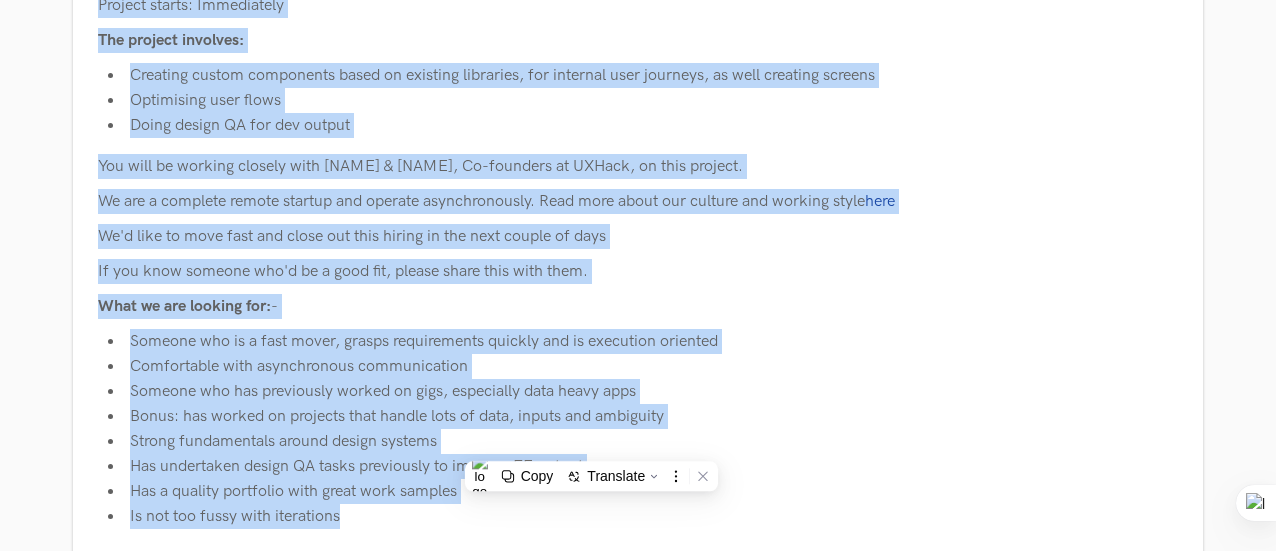 copy on "We are looking for a UI UX Designer for a client project. This is a paid gig of around 3-4 weeks, focussed on designing screens for an internal NBFC products Role: UI UX Designer Screens: 20-25 screens Duration: 3-4 weeks Commercials: Rs. 40-50k Location: Remote Part-time/Full-time: Choice is yours, we are focussed on the output Project starts: Immediately The project involves: Creating custom components based on existing libraries, for internal user journeys, as well creating screens Optimising user flows Doing design QA for dev output You will be working closely with Akshay & Nishith, Co-founders at UXHack, on this project. We are a complete remote startup and operate asynchronously. Read more about our culture and working style  here We'd like to move fast and close out this hiring in the next couple of days If you know someone who'd be a good fit, please share this with them. What we are looking for:  - Someone who is a fast mover, grasps requirements quickly and is execution oriented Comfortable with ..." 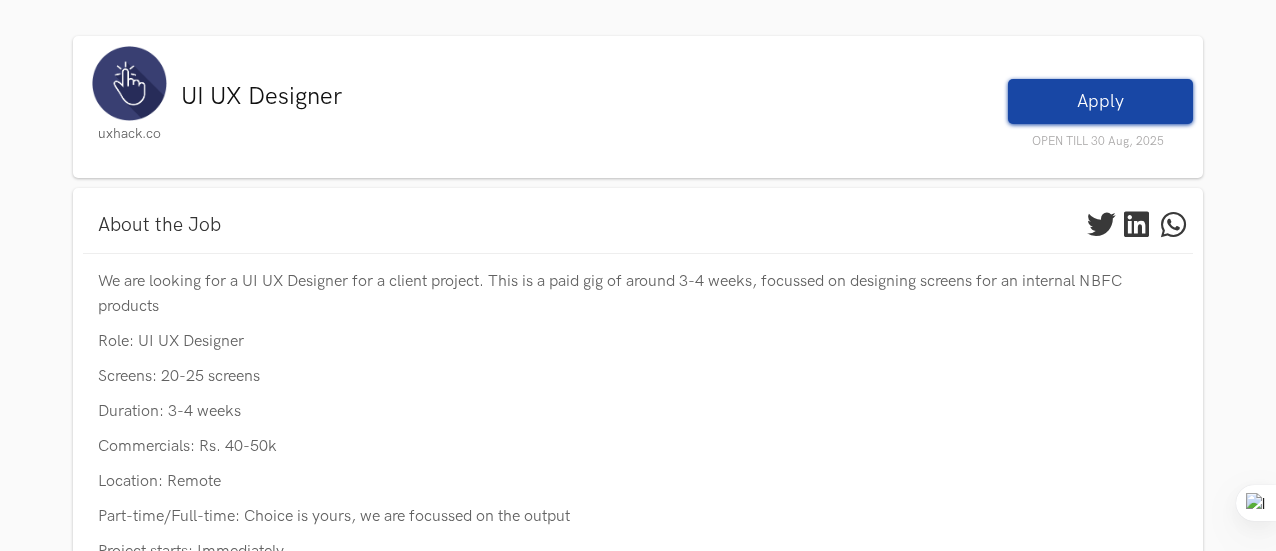 scroll, scrollTop: 0, scrollLeft: 0, axis: both 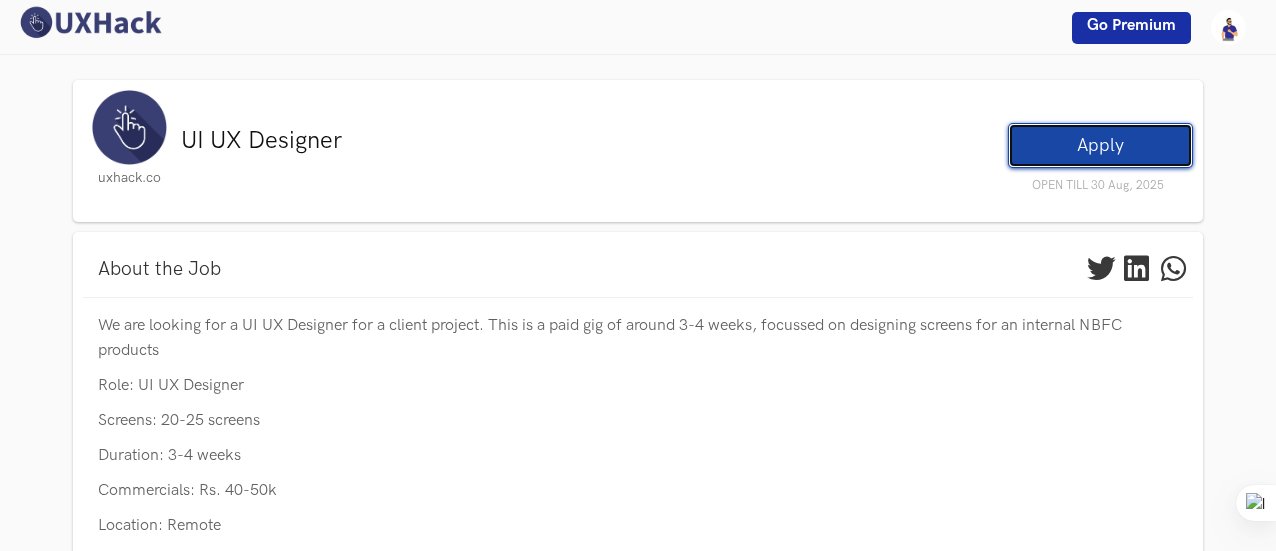 click on "Apply" at bounding box center (1100, 145) 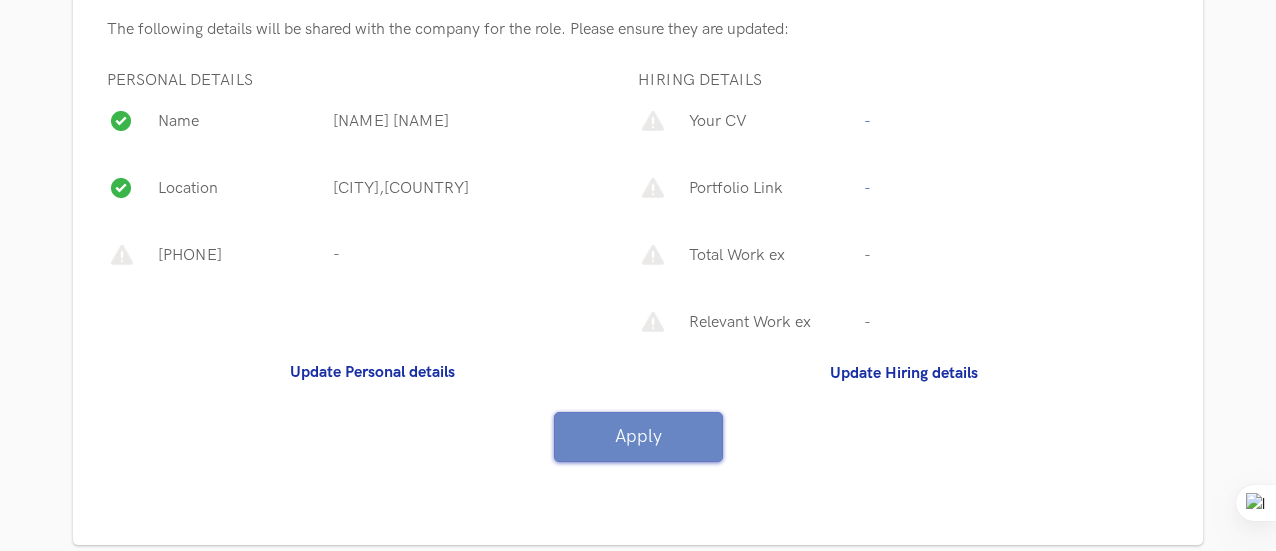 scroll, scrollTop: 418, scrollLeft: 0, axis: vertical 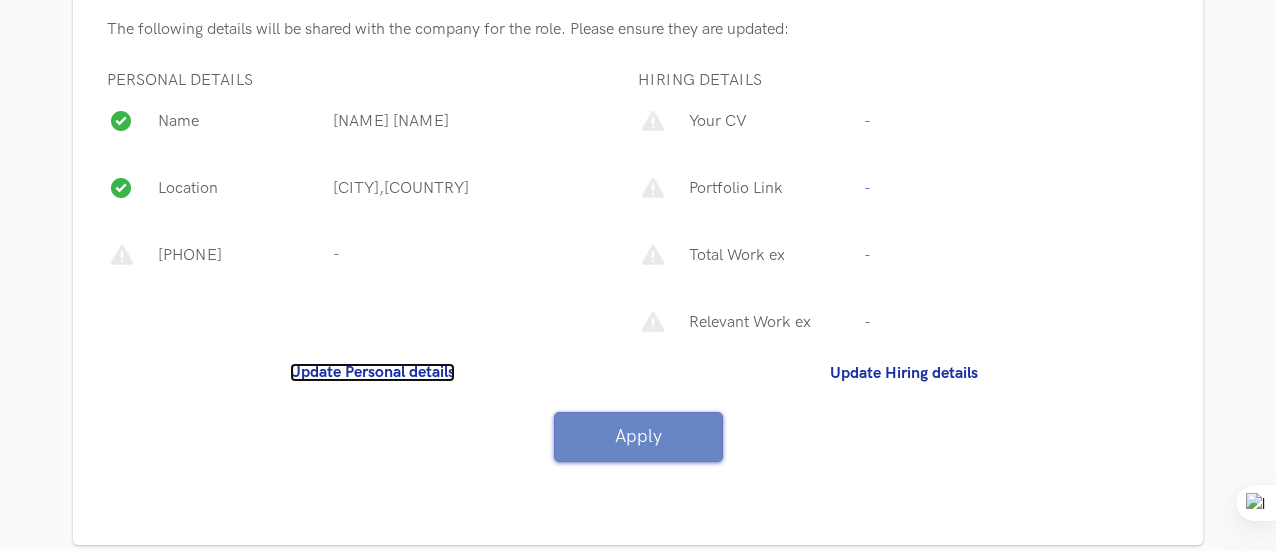 click on "Update Personal details" at bounding box center [372, 372] 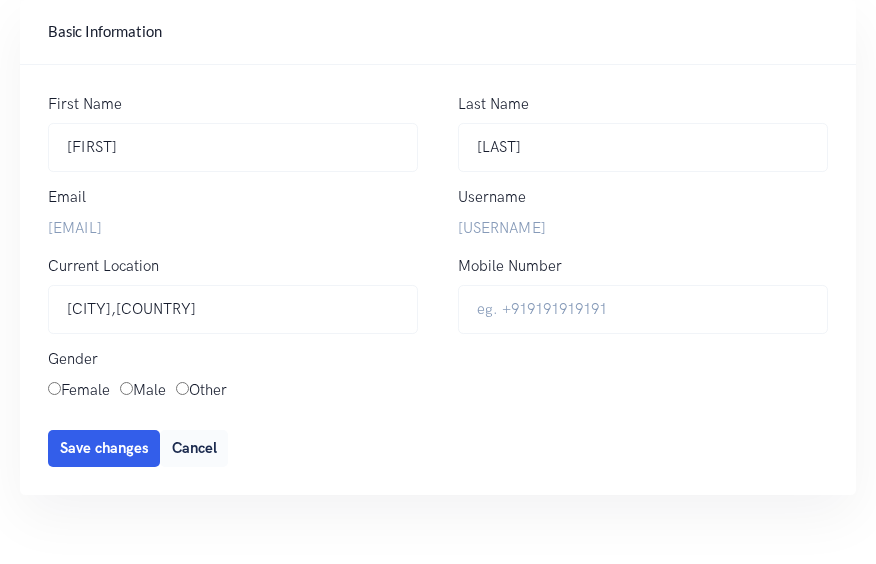 scroll, scrollTop: 0, scrollLeft: 0, axis: both 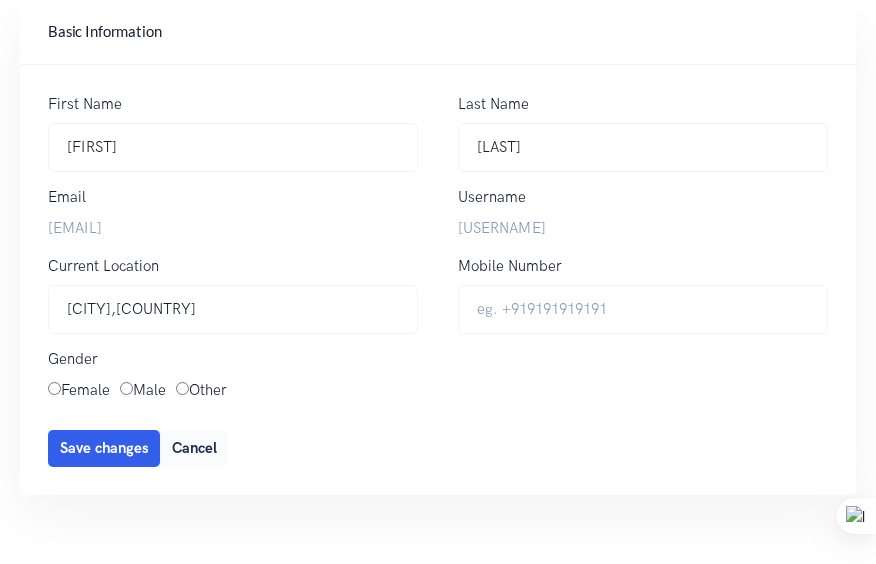 click on "Male" at bounding box center [126, 388] 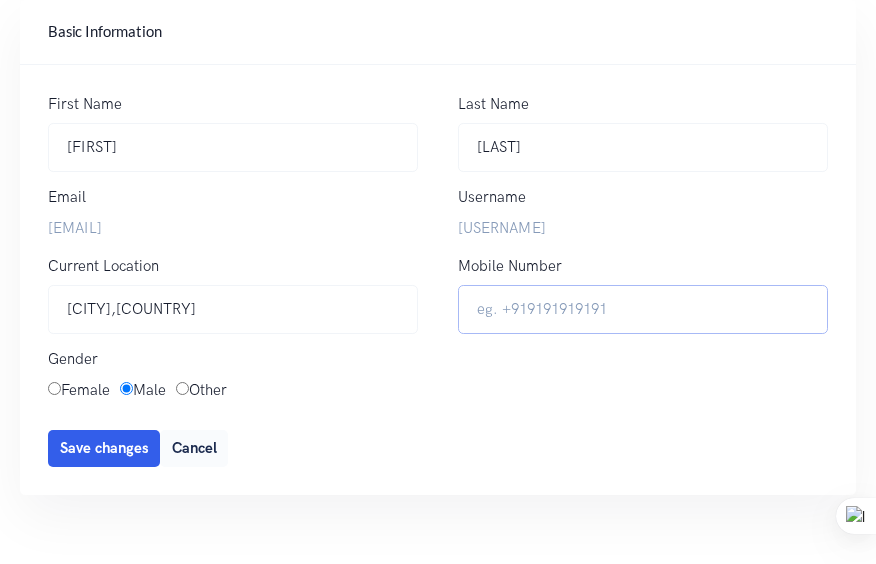 click on "Mobile Number" at bounding box center [643, 309] 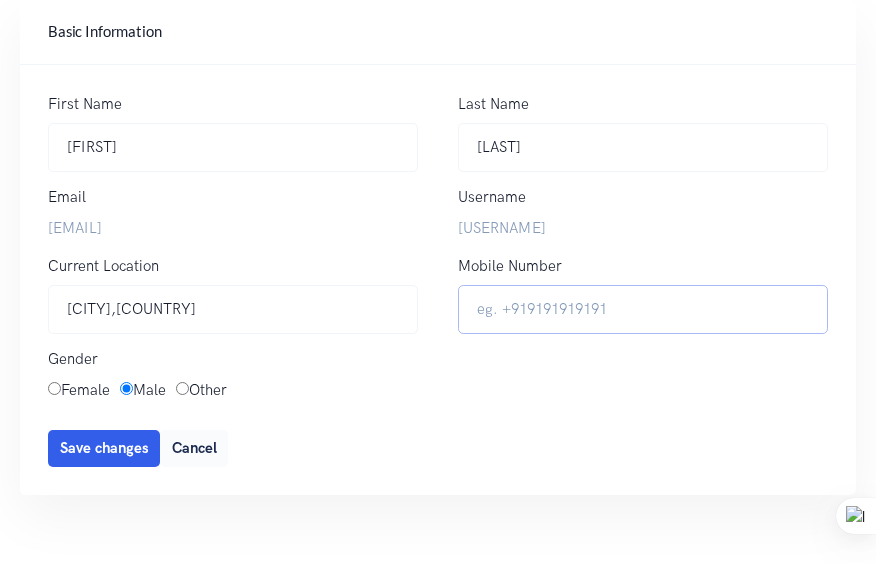 type on "+91[PHONE]" 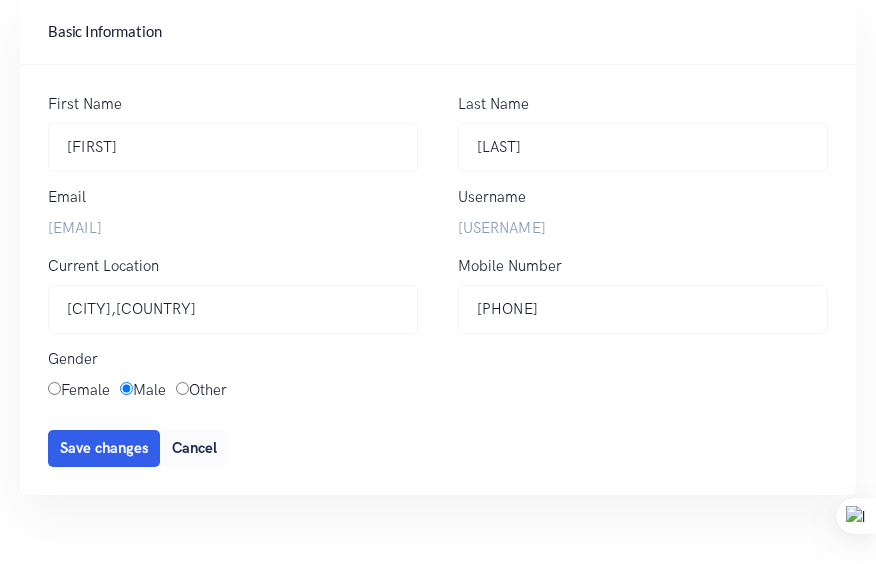 click on "kathranirishabh11@gmail.com" at bounding box center (233, 229) 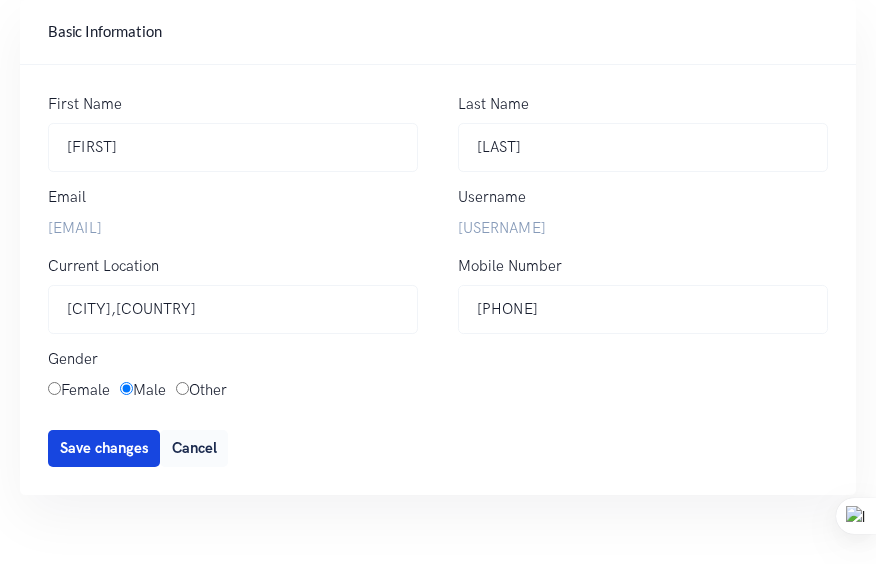 click on "Save changes" at bounding box center (104, 448) 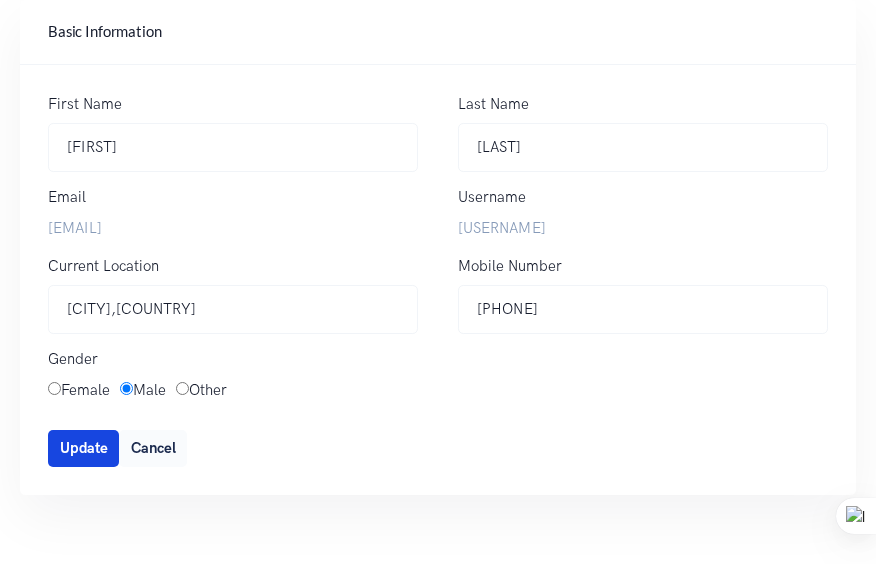 click on "Update" at bounding box center (84, 448) 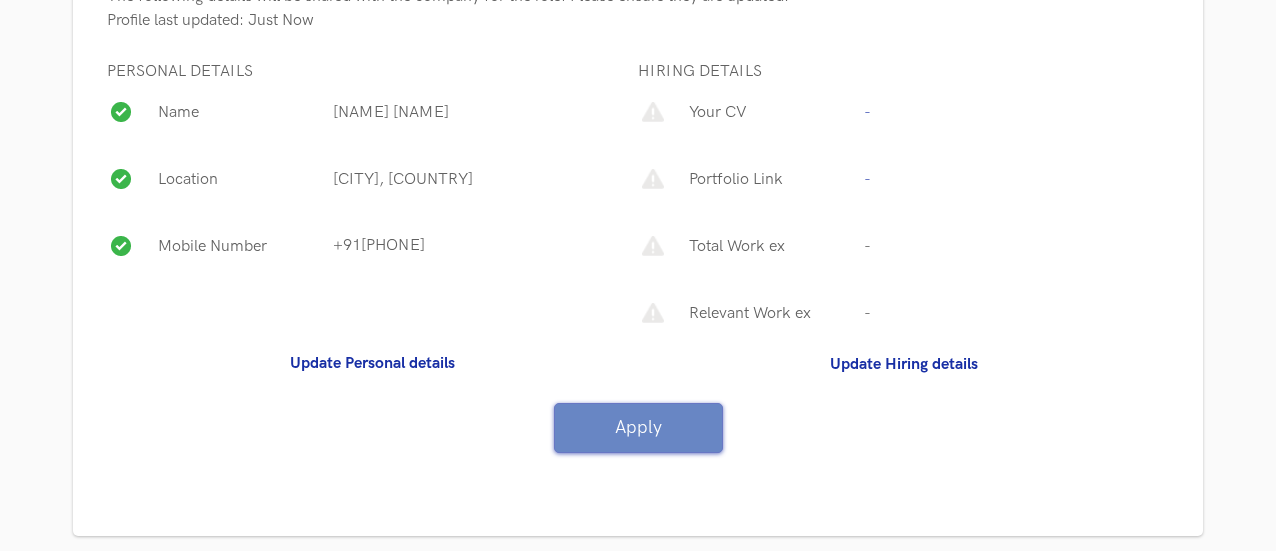 scroll, scrollTop: 0, scrollLeft: 0, axis: both 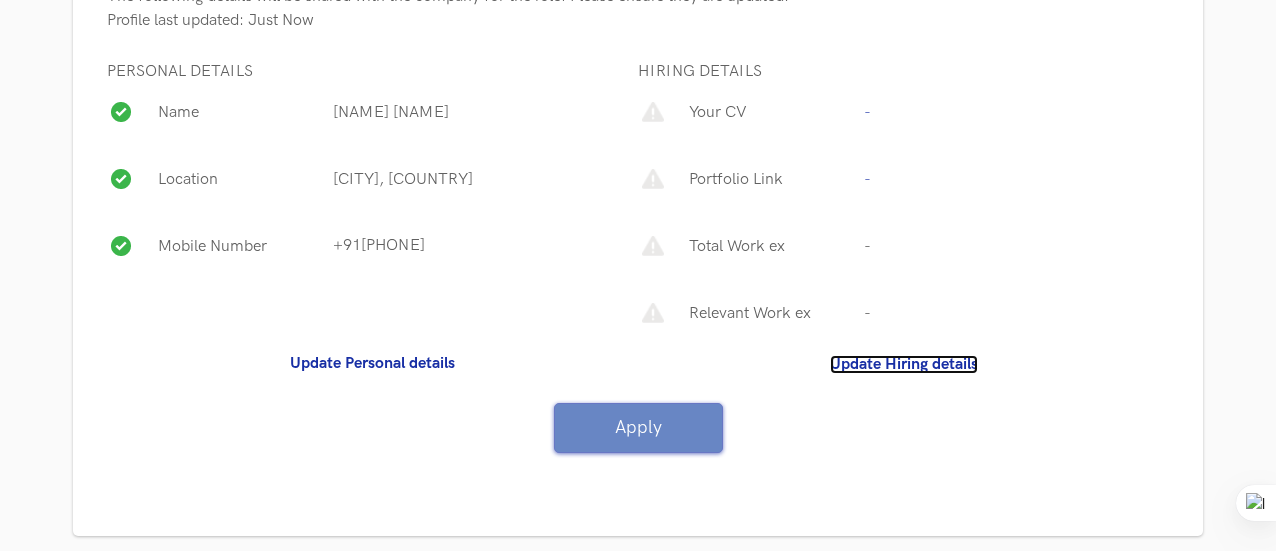 click on "Update Hiring details" at bounding box center [904, 364] 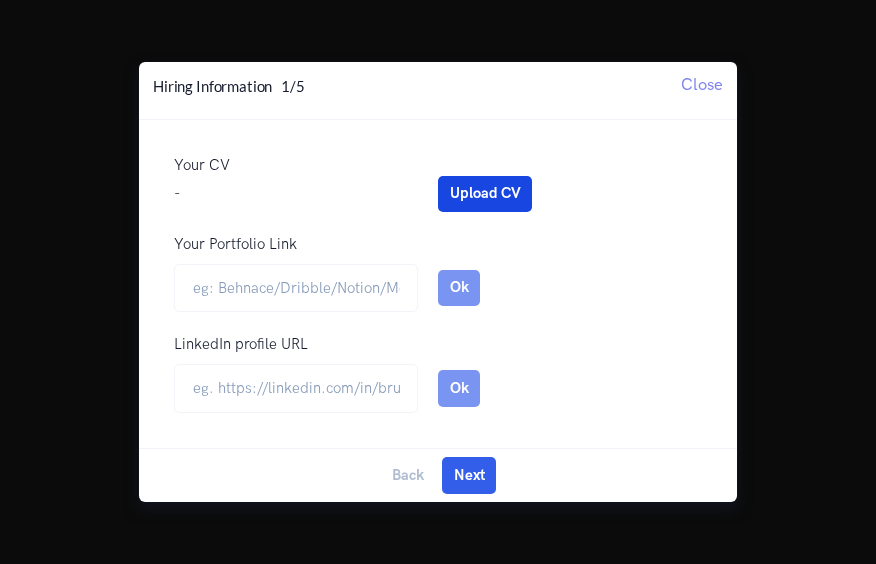 scroll, scrollTop: 0, scrollLeft: 0, axis: both 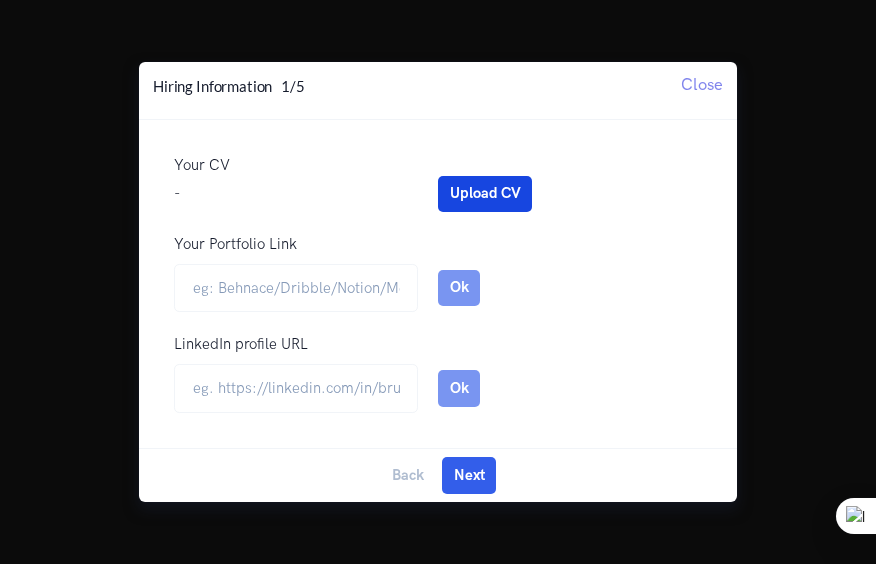click on "Upload CV" at bounding box center (485, 194) 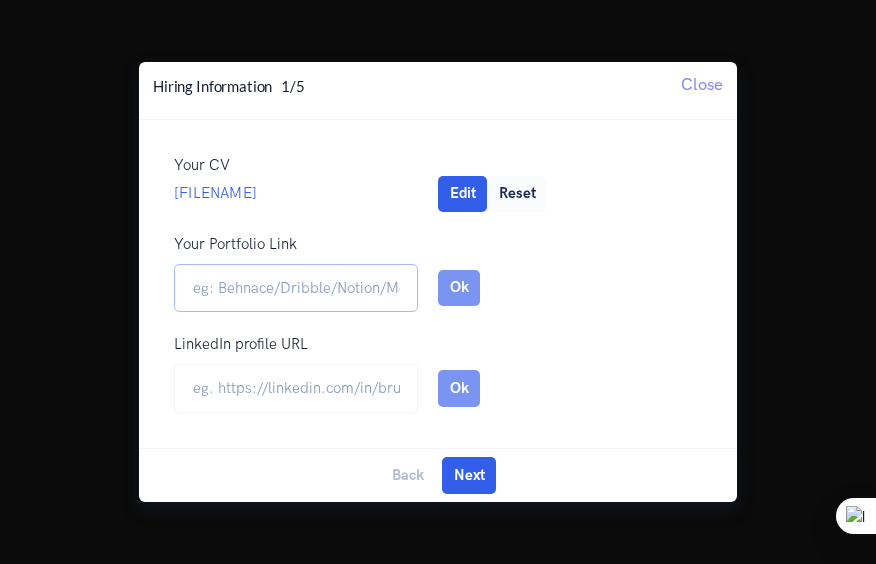click on "Your Portfolio Link" at bounding box center [296, 288] 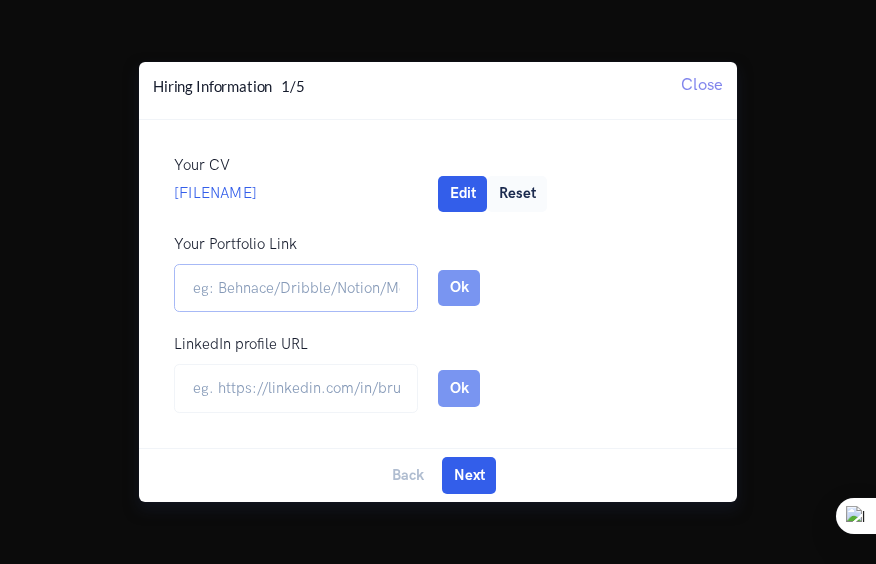 type on "[URL]" 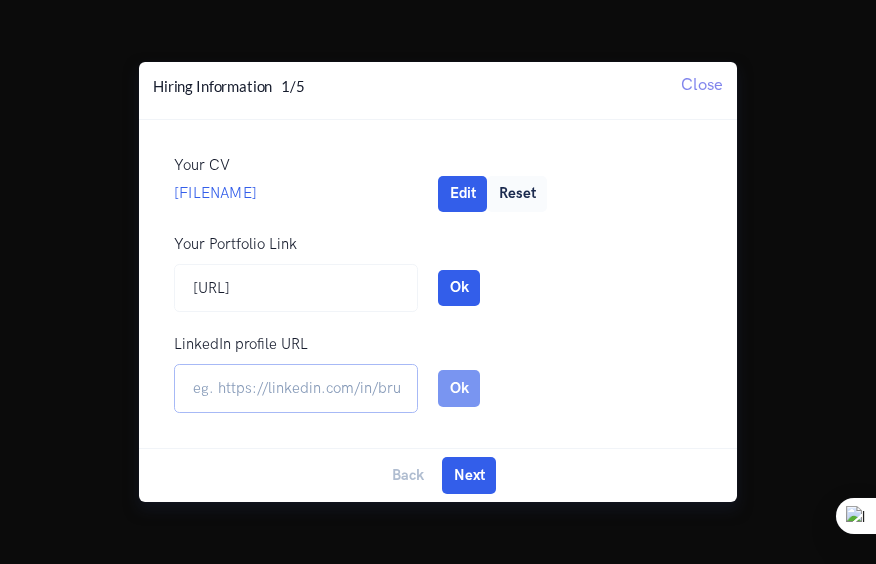 click at bounding box center (296, 388) 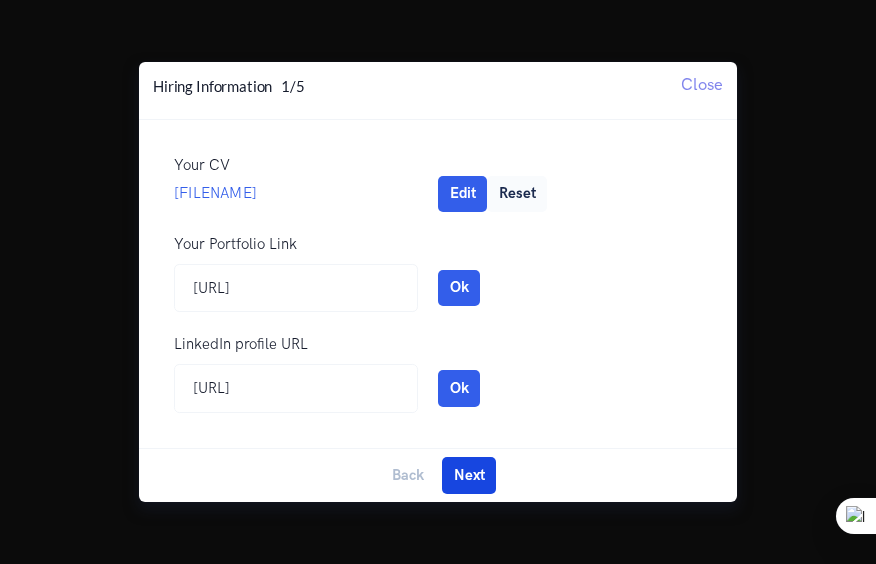 click on "Next" at bounding box center [469, 475] 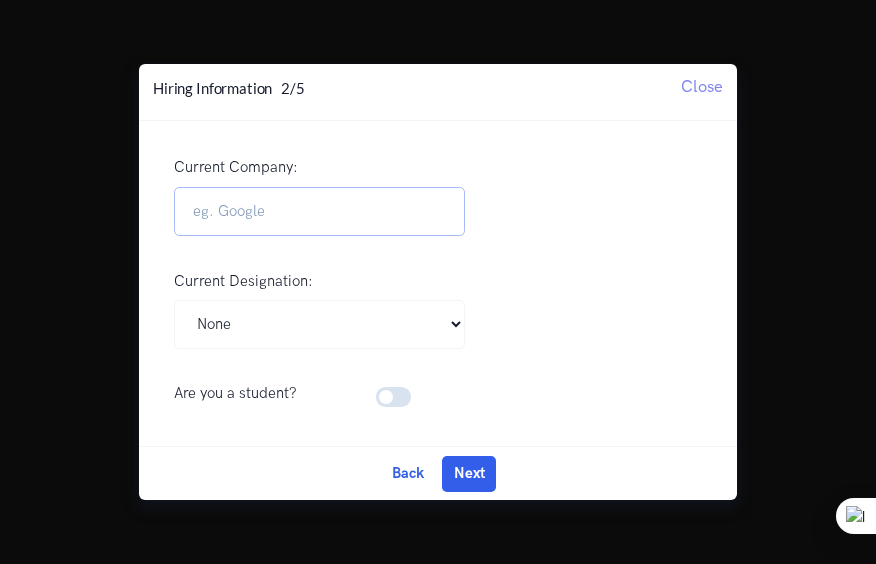 click on "Current Company:" at bounding box center [319, 211] 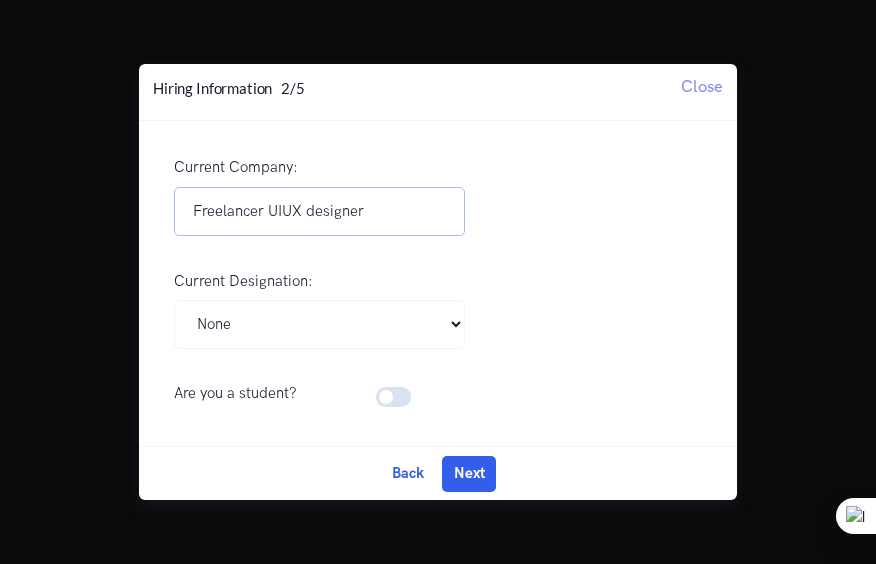 click on "Freelancer UIUX designer" at bounding box center [319, 211] 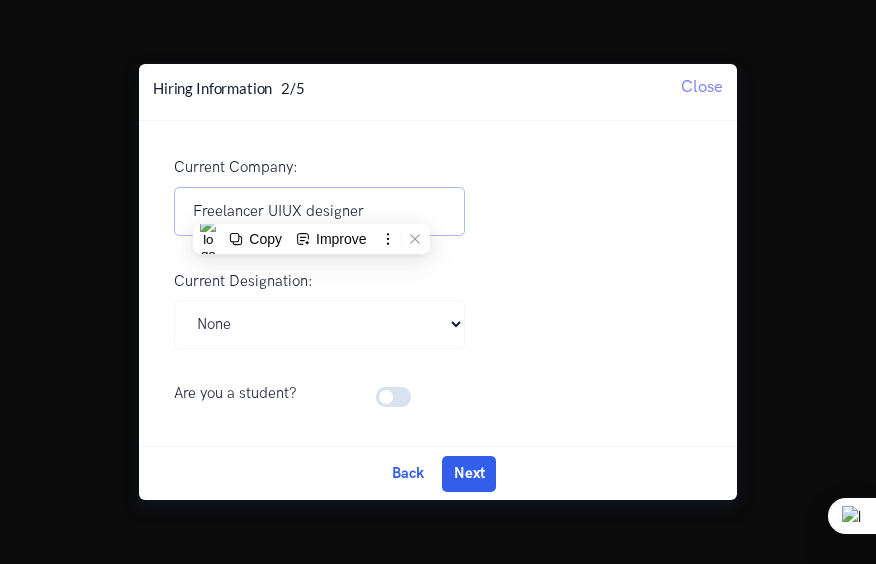 click on "Freelancer UIUX designer" at bounding box center [319, 211] 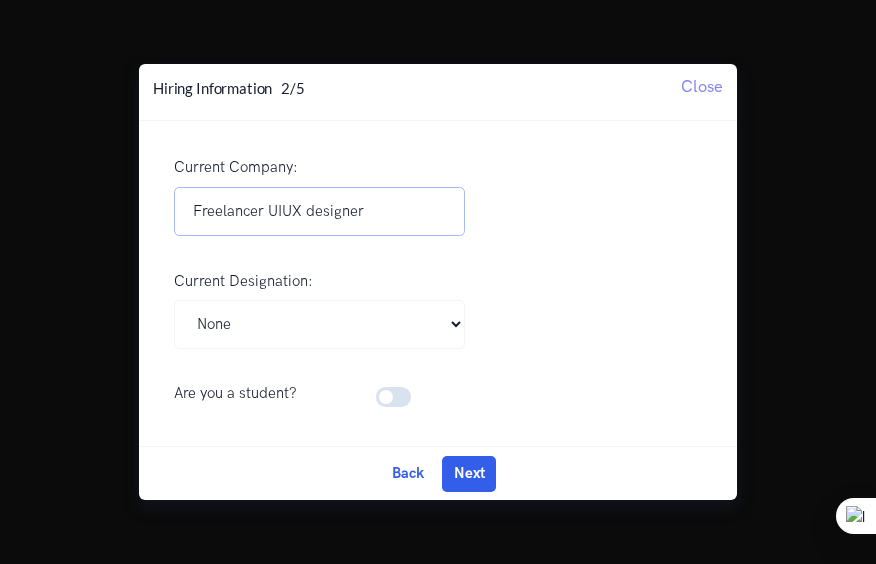 click on "Freelancer UIUX designer" at bounding box center [319, 211] 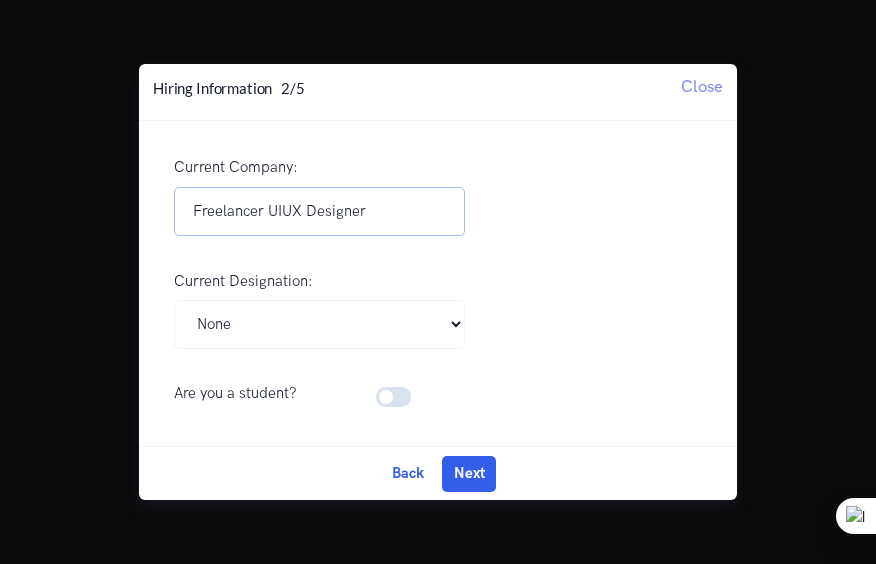 type on "Freelancer UIUX Designer" 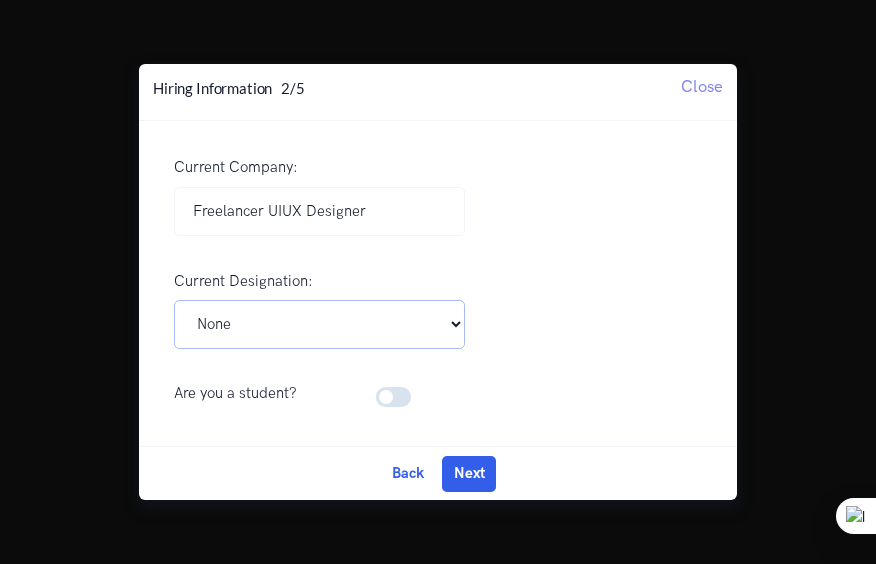 click on "Pick Your Designation Associate Product Manager Product Designer Product Manager Senior Product Designer Senior Product Manager Senior UX Designer UX Designer UI UX Designer UX Researcher Others None" at bounding box center (319, 324) 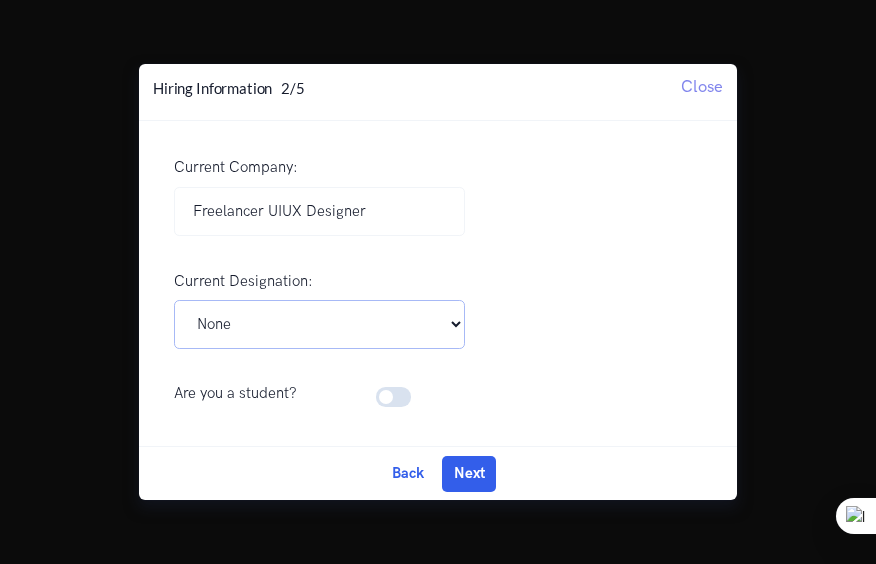 select on "UI UX Designer" 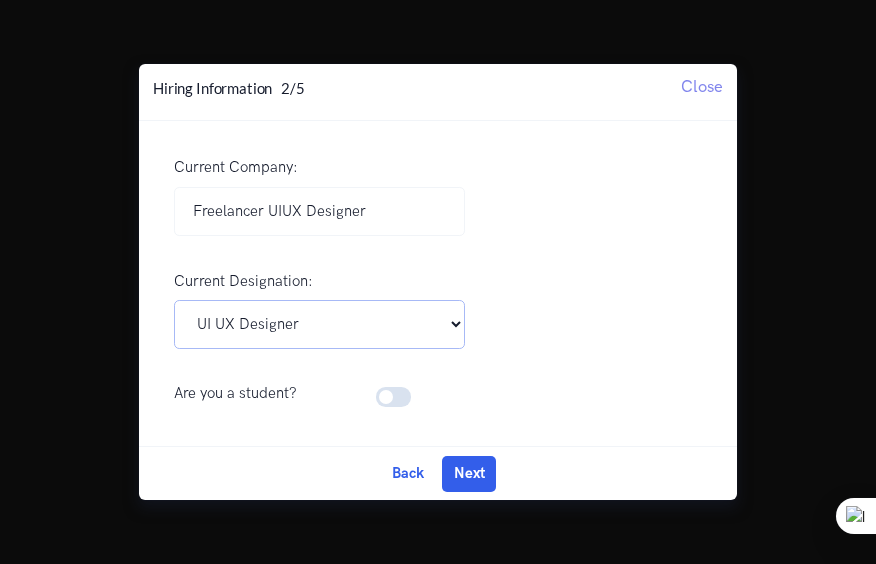 click on "Pick Your Designation Associate Product Manager Product Designer Product Manager Senior Product Designer Senior Product Manager Senior UX Designer UX Designer UI UX Designer UX Researcher Others None" at bounding box center (319, 324) 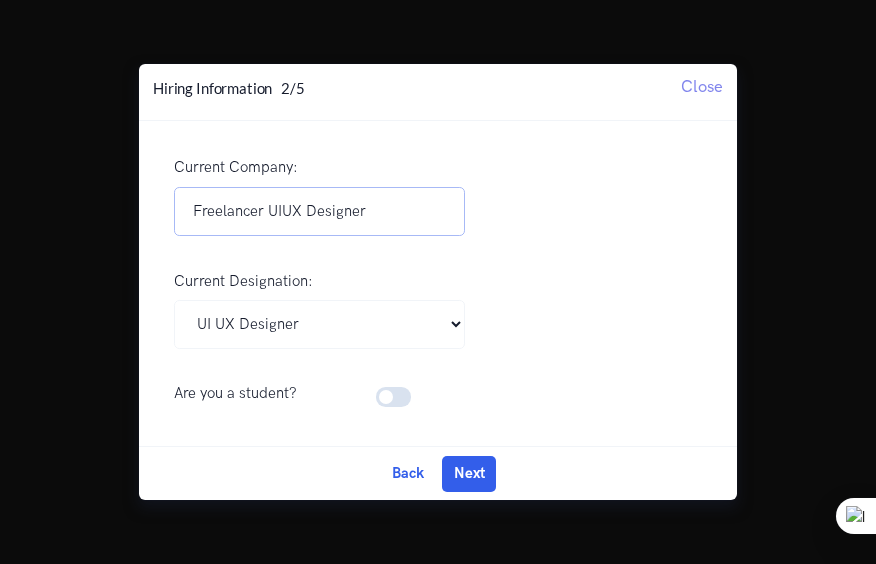 click on "Freelancer UIUX Designer" at bounding box center [319, 211] 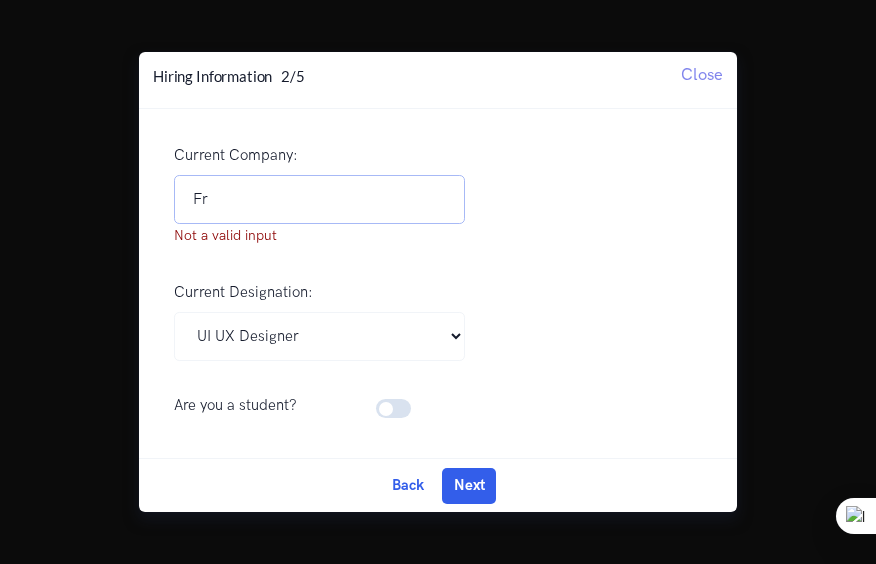 type on "F" 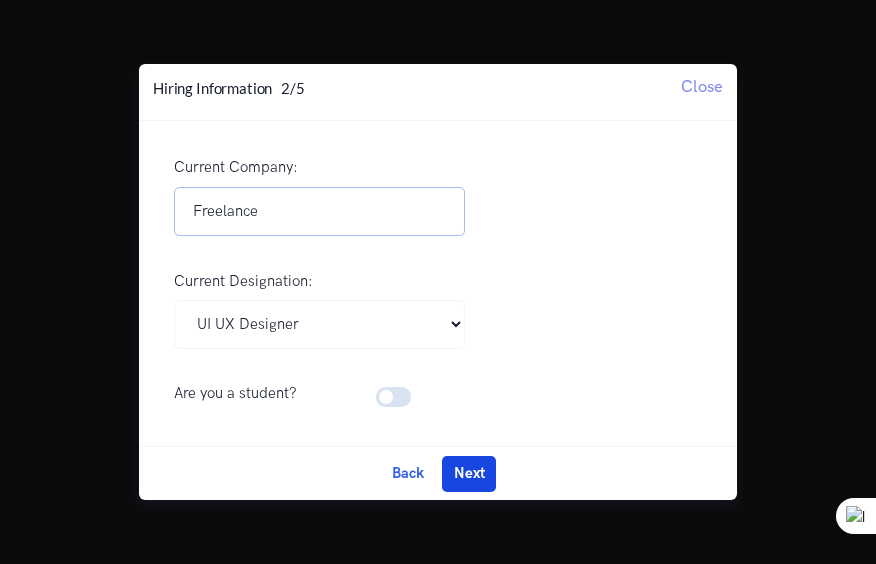 type on "Freelance" 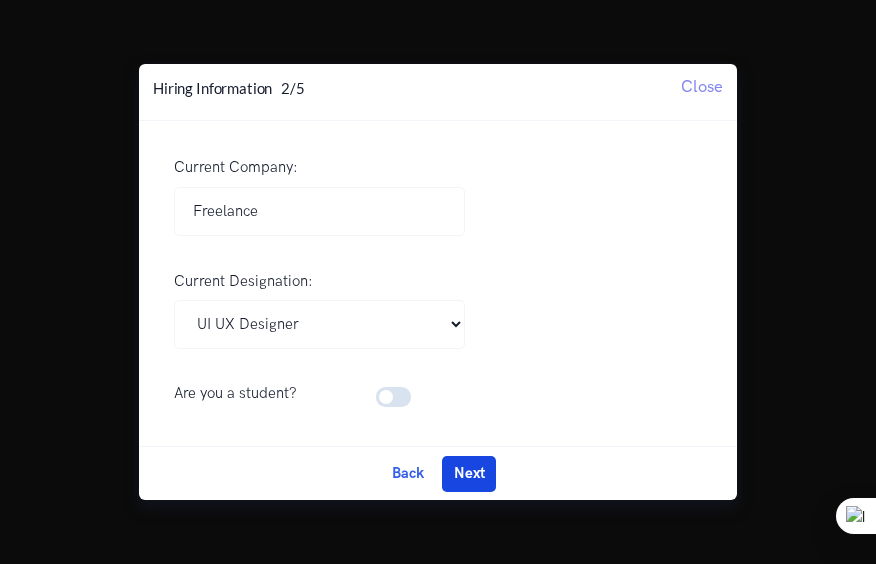 click on "Next" at bounding box center (469, 474) 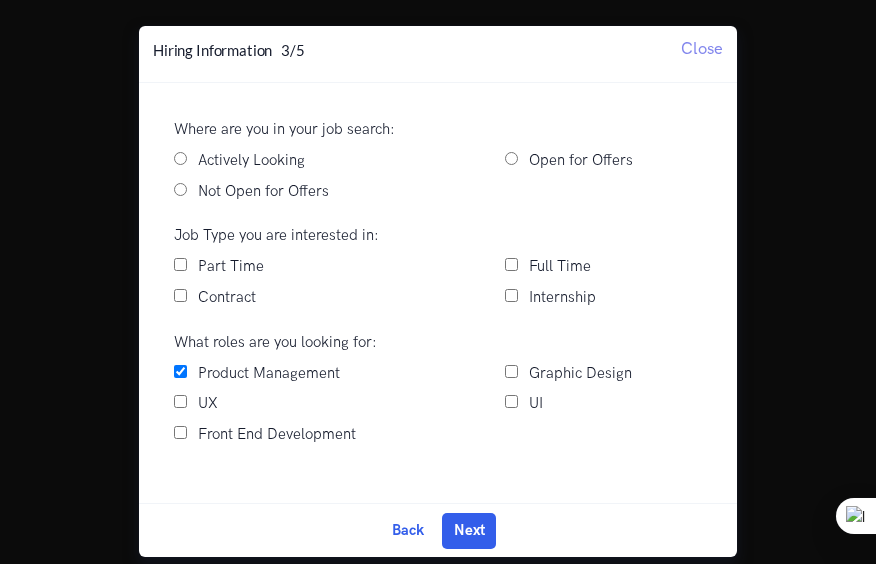 click on "Actively Looking" at bounding box center [180, 158] 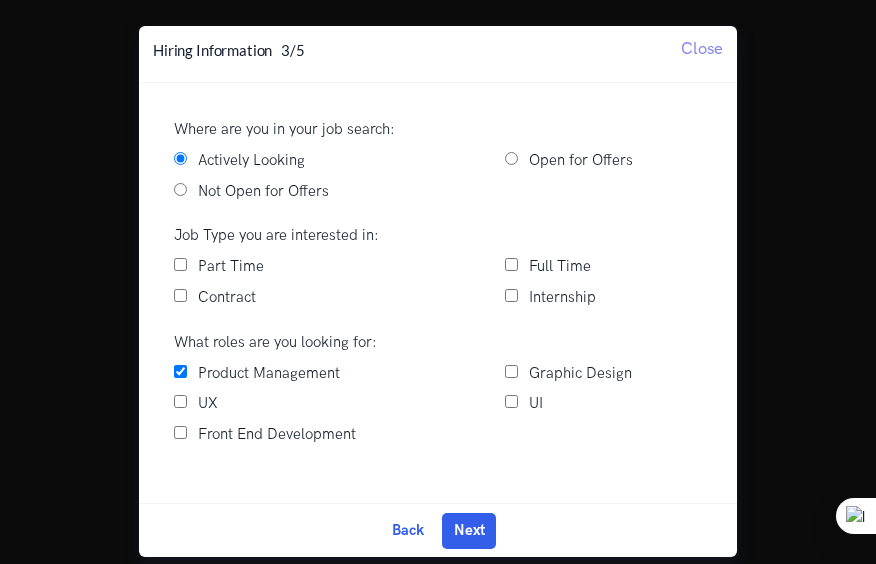 click on "Full Time" at bounding box center [511, 264] 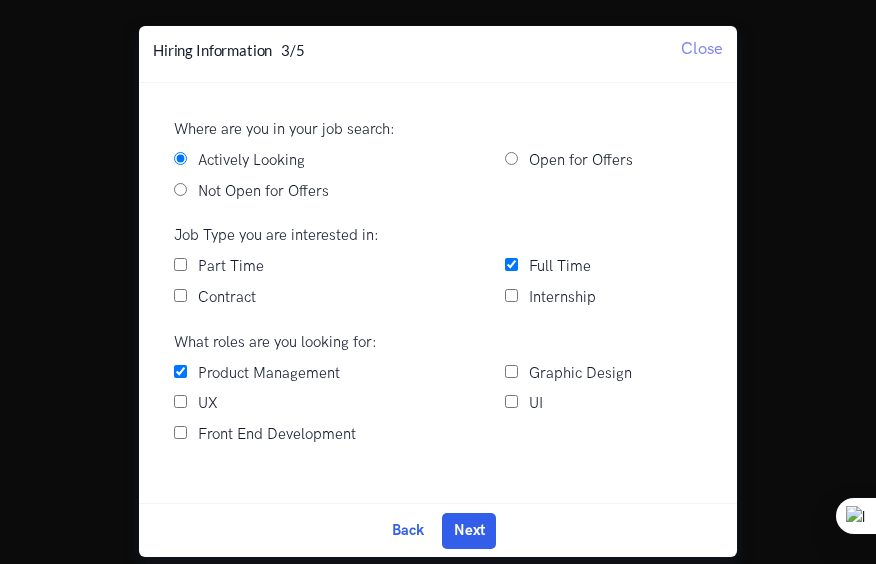 click on "UX" at bounding box center (180, 401) 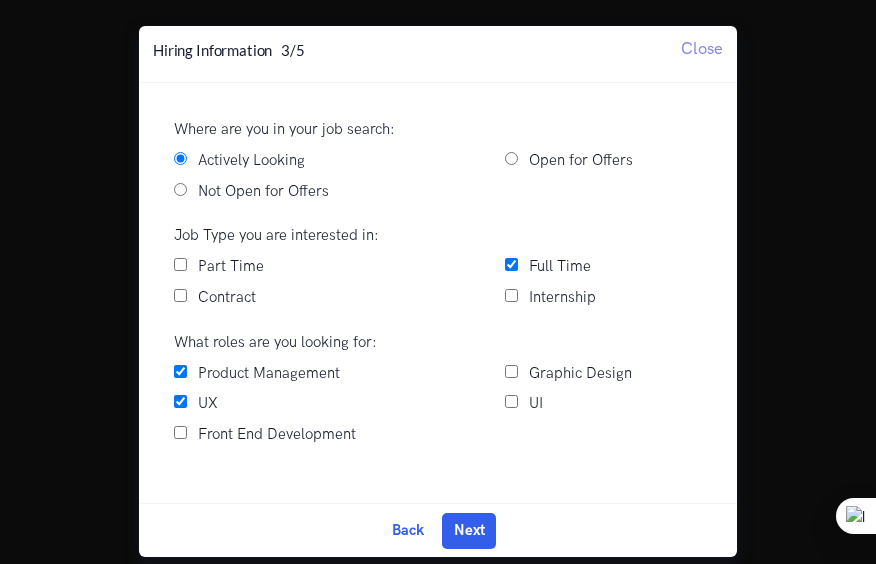 click on "UI" at bounding box center [511, 401] 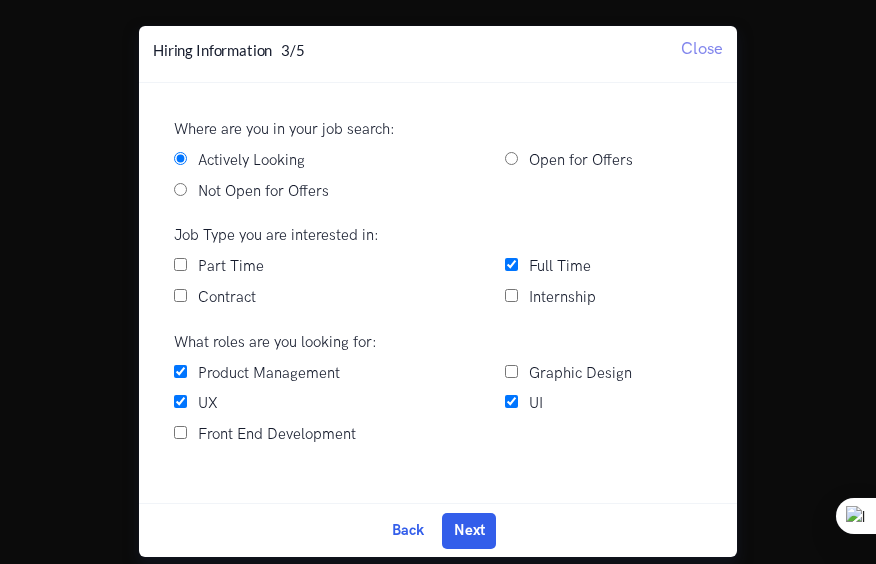 click on "Product Management" at bounding box center (180, 371) 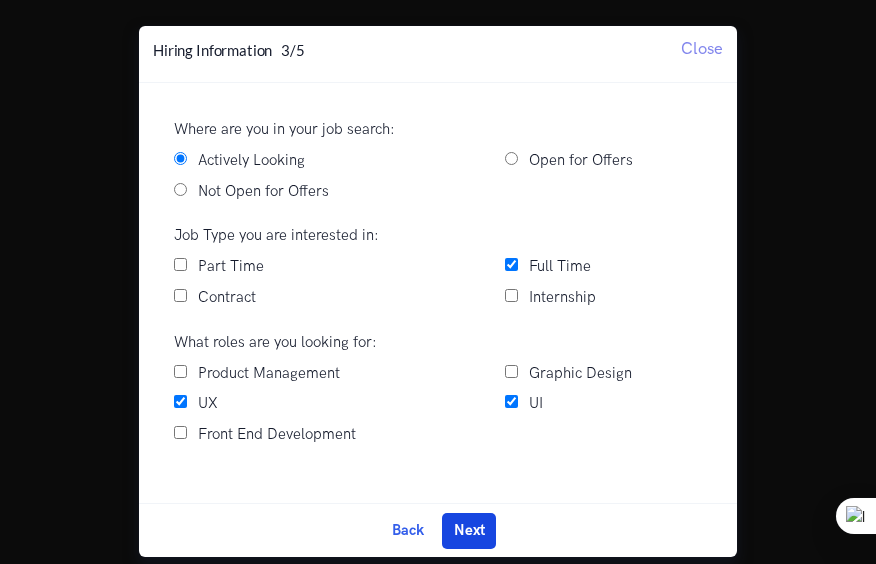 drag, startPoint x: 497, startPoint y: 527, endPoint x: 466, endPoint y: 529, distance: 31.06445 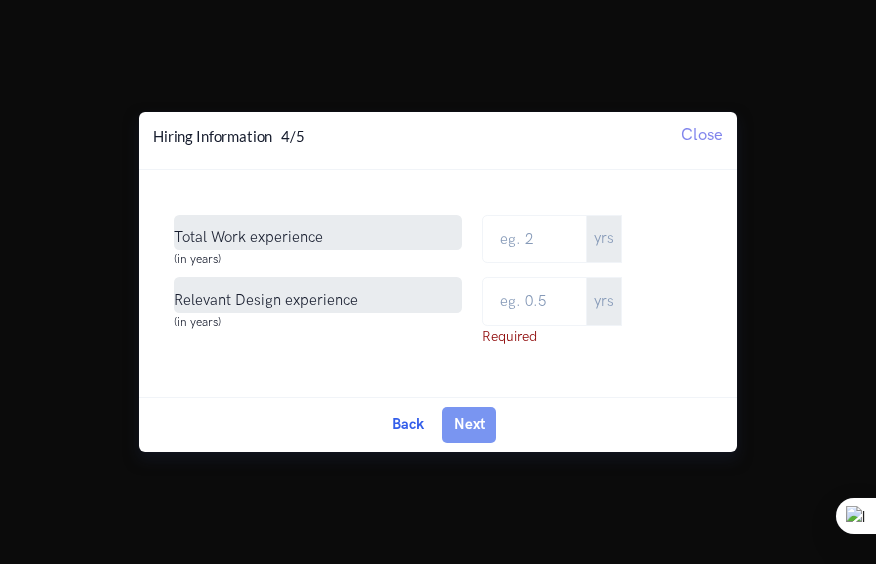 click on "Total Work experience" at bounding box center [318, 232] 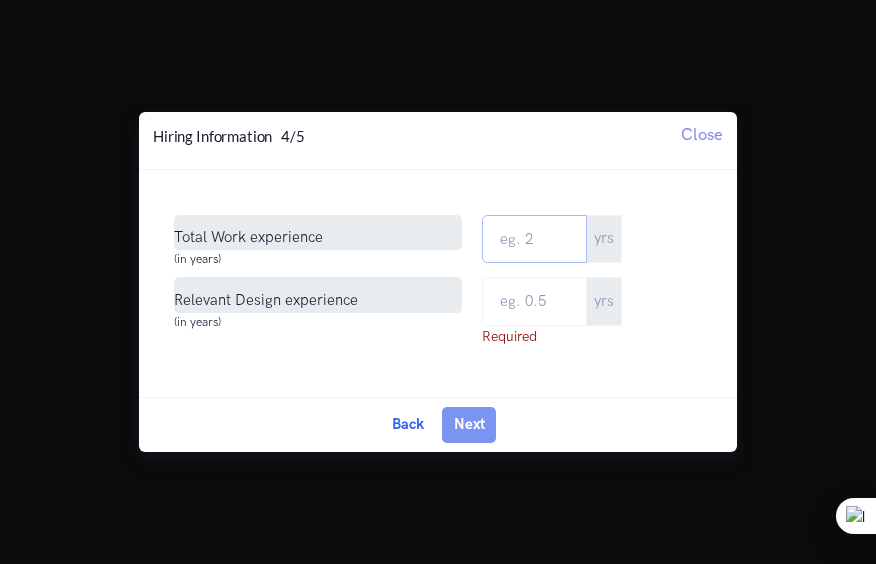click on "Total Work Experience" at bounding box center [534, 239] 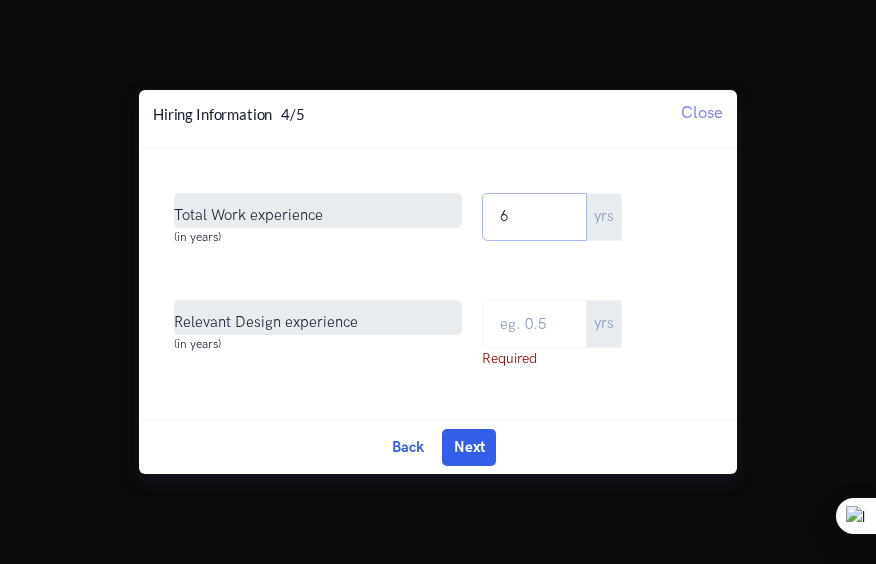 type on "6" 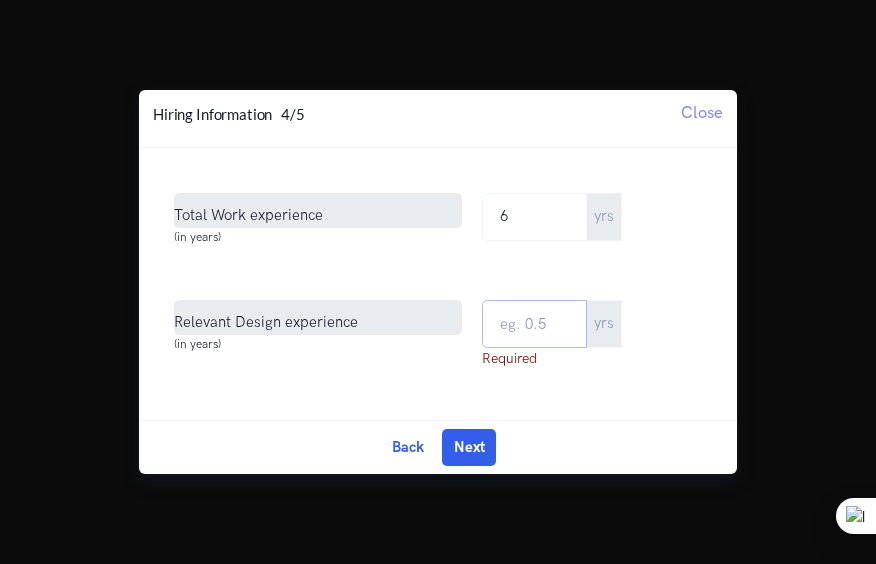 click at bounding box center (534, 324) 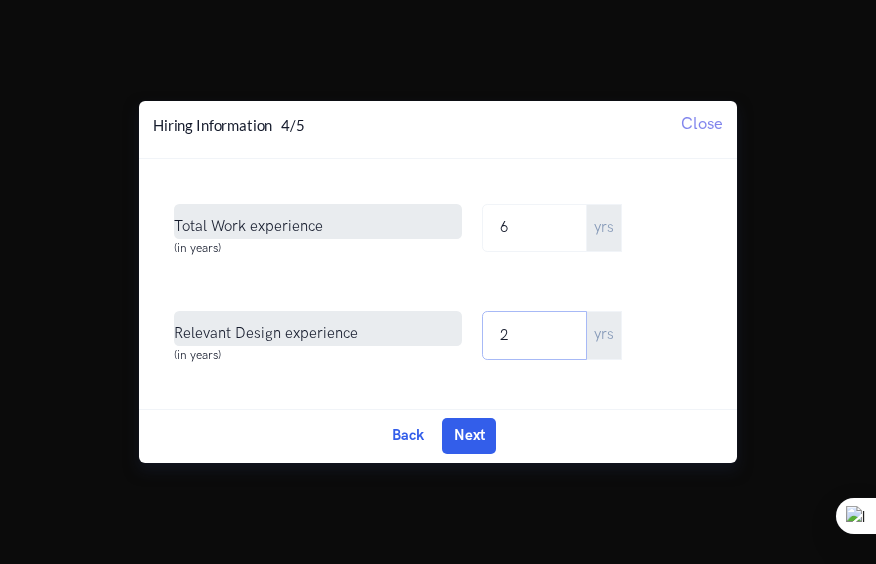 type on "2" 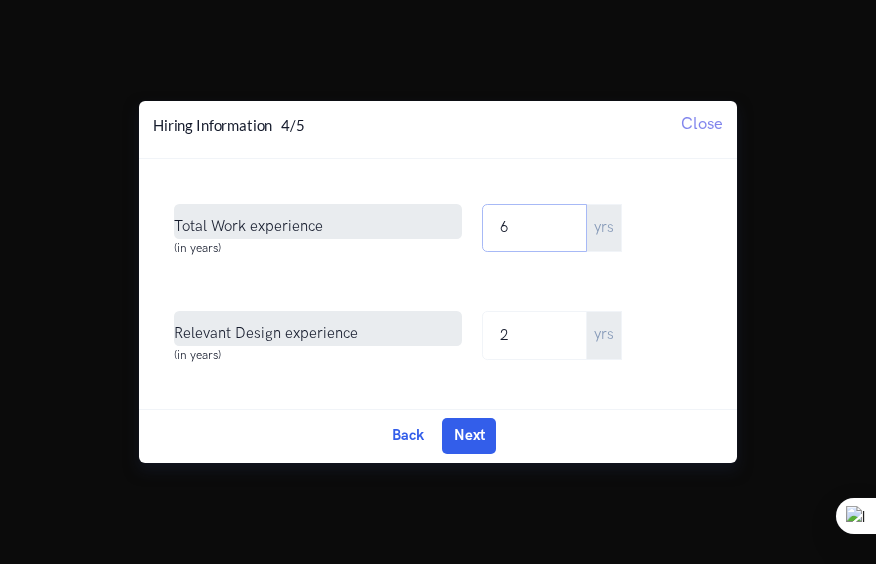 click on "6" at bounding box center (534, 228) 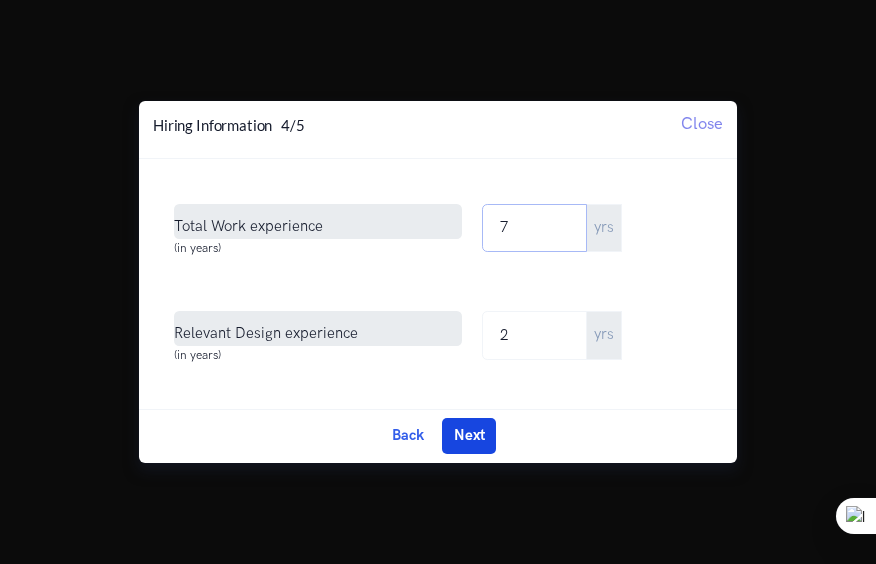 type on "7" 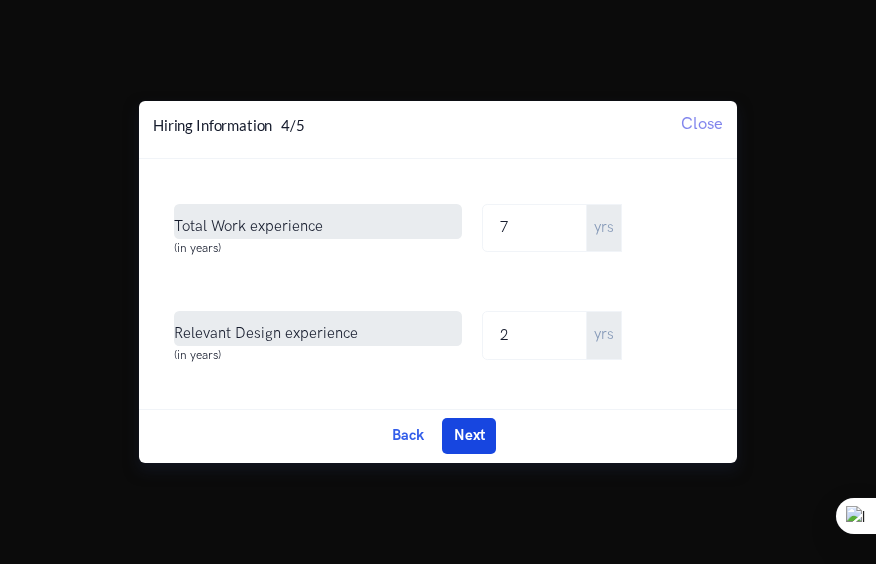 click on "Next" at bounding box center (469, 436) 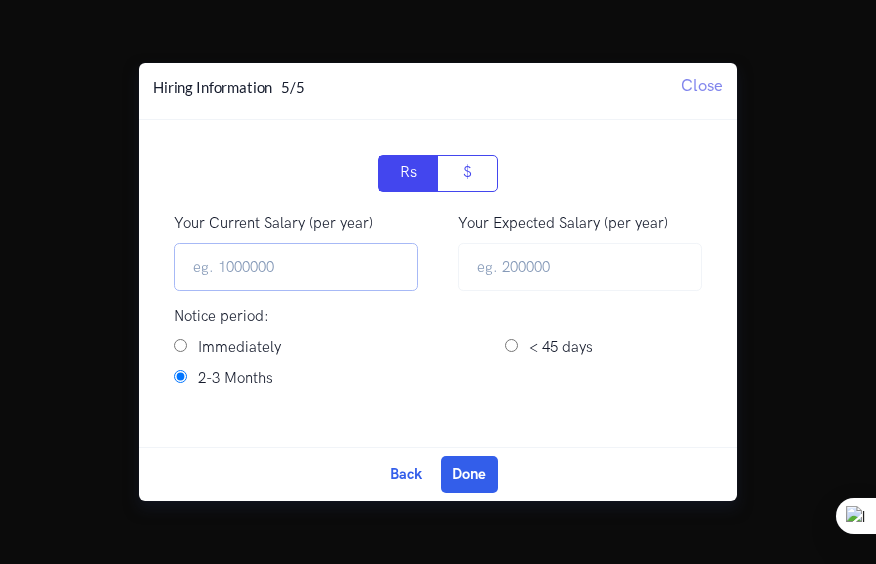 click on "Your Current Salary (per year)" at bounding box center [296, 267] 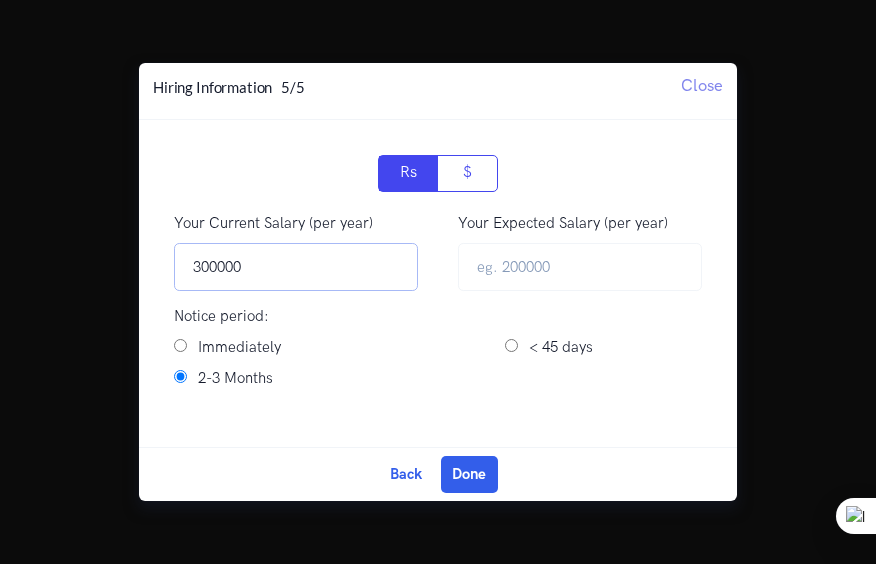 type on "300000" 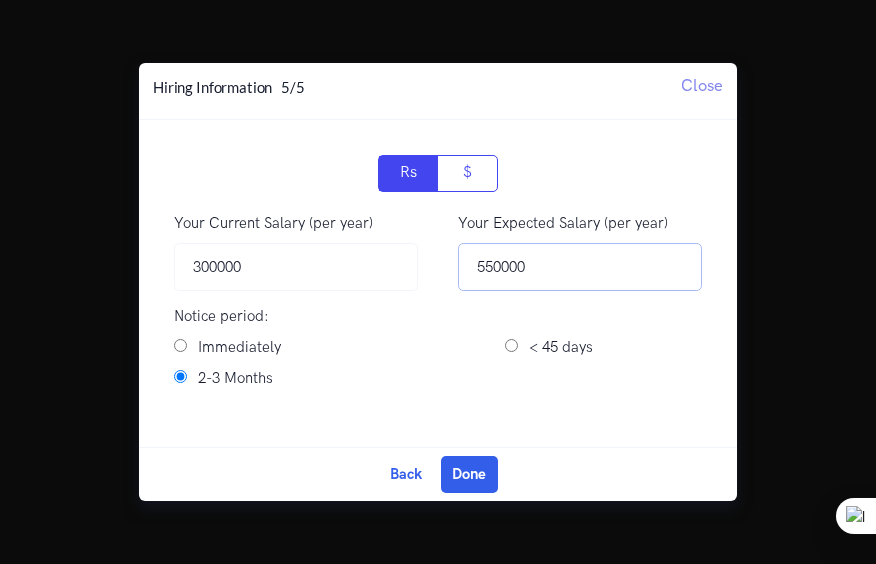 type on "550000" 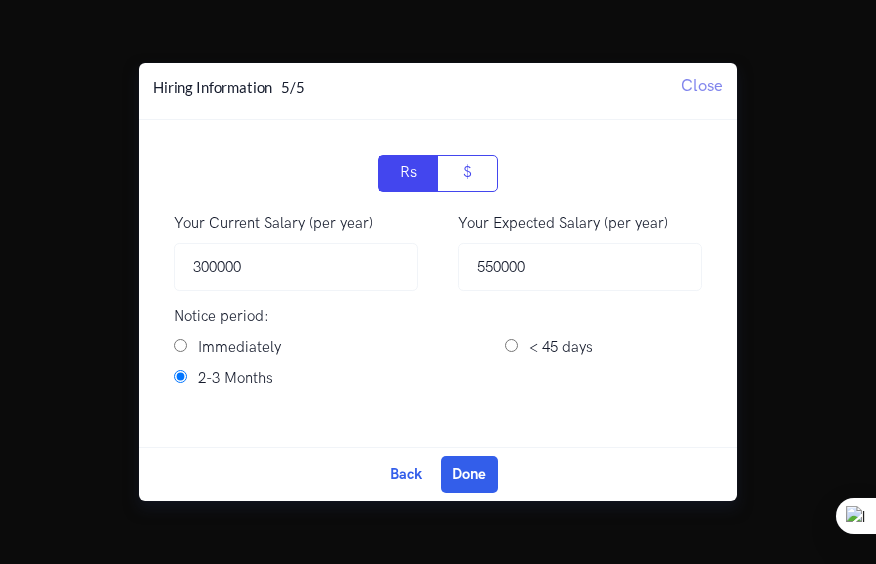 click on "Immediately" at bounding box center (319, 348) 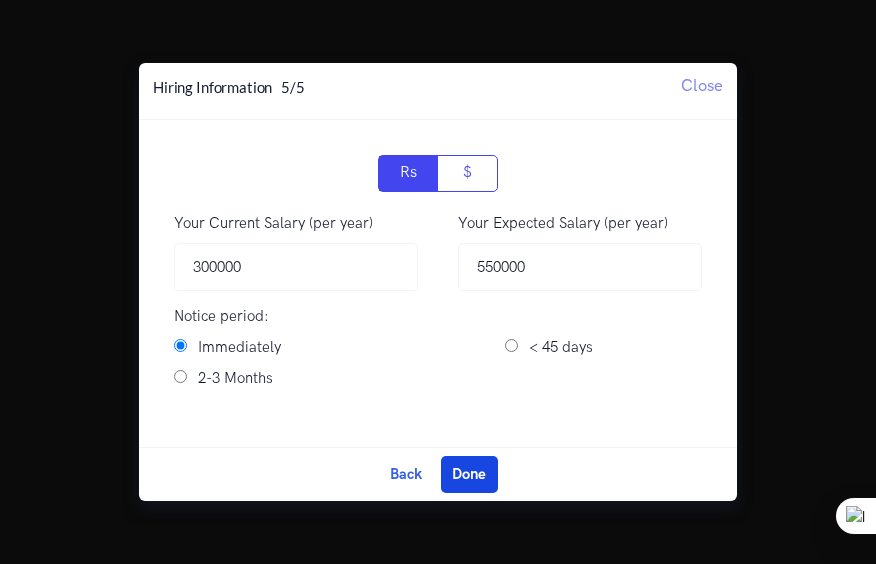 click on "Done" at bounding box center (469, 474) 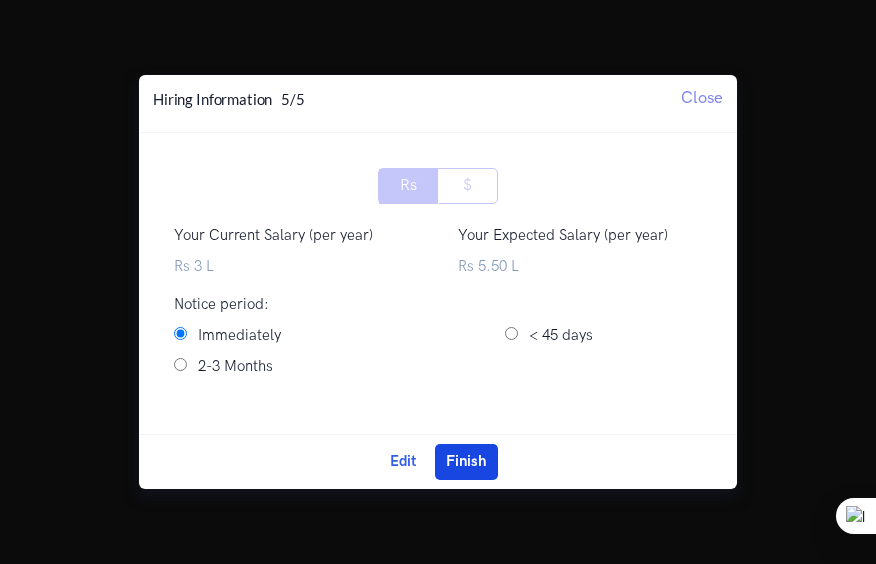 click on "Finish" at bounding box center (466, 462) 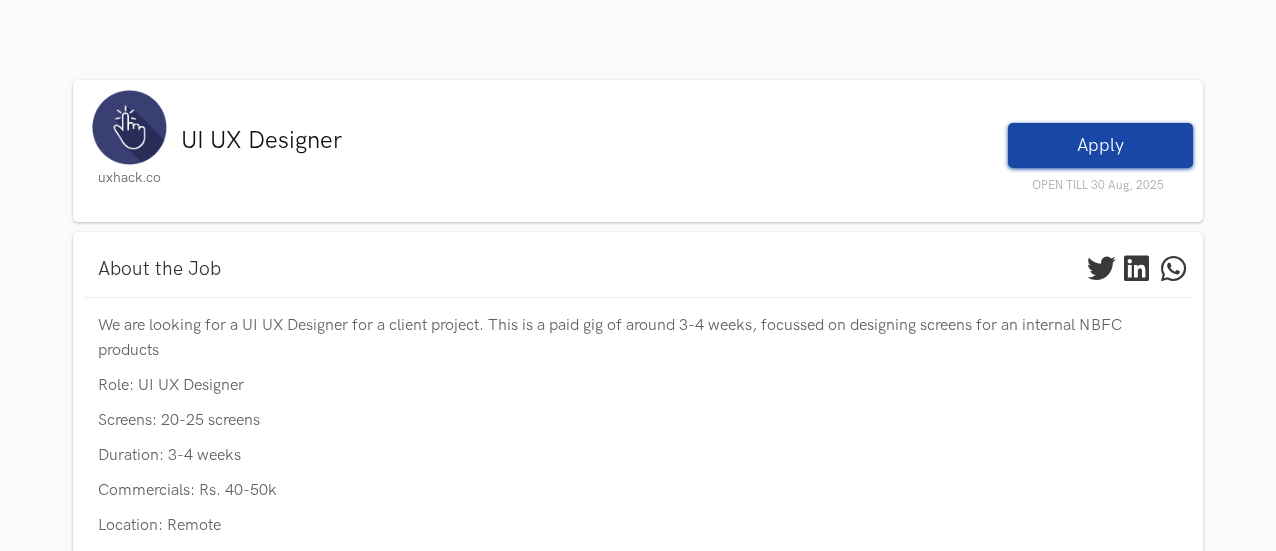 scroll, scrollTop: 1440, scrollLeft: 0, axis: vertical 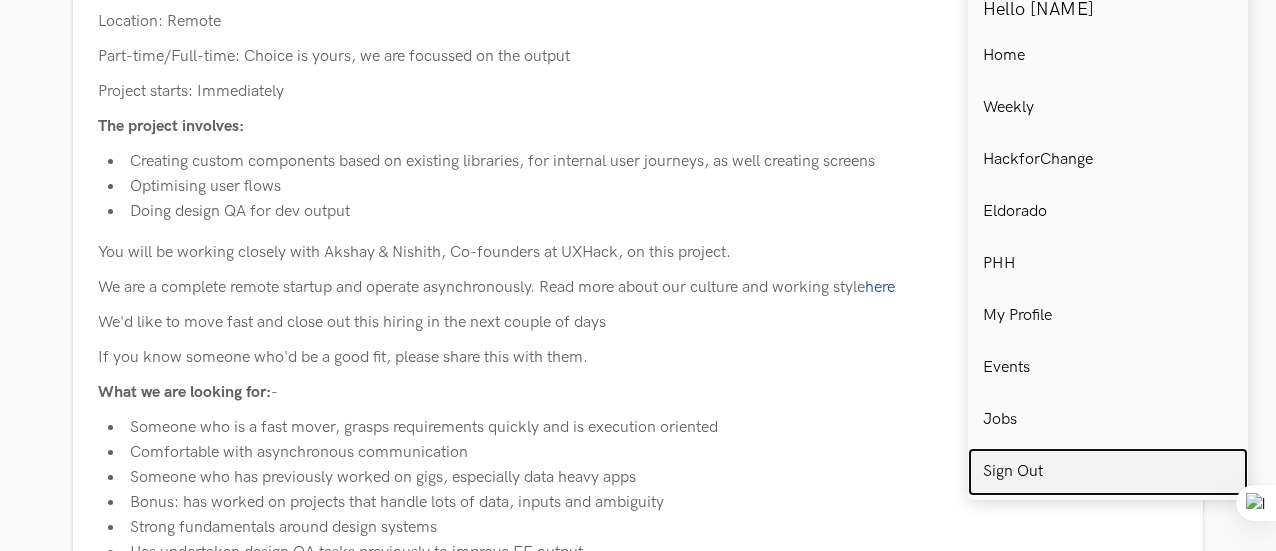 click on "Sign Out" at bounding box center [1108, 472] 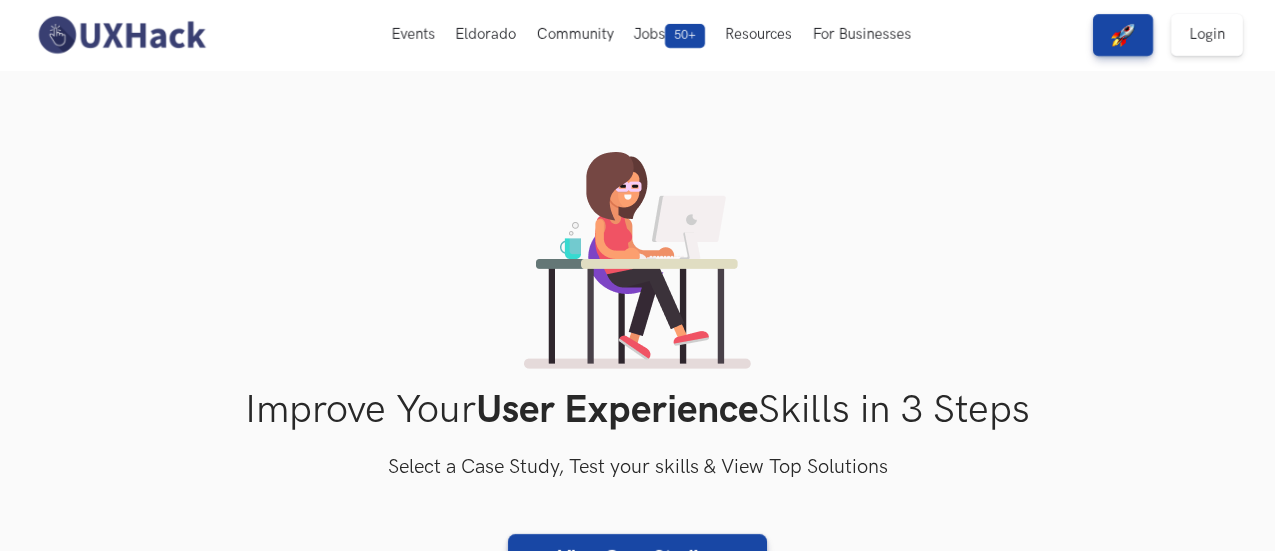 scroll, scrollTop: 116, scrollLeft: 0, axis: vertical 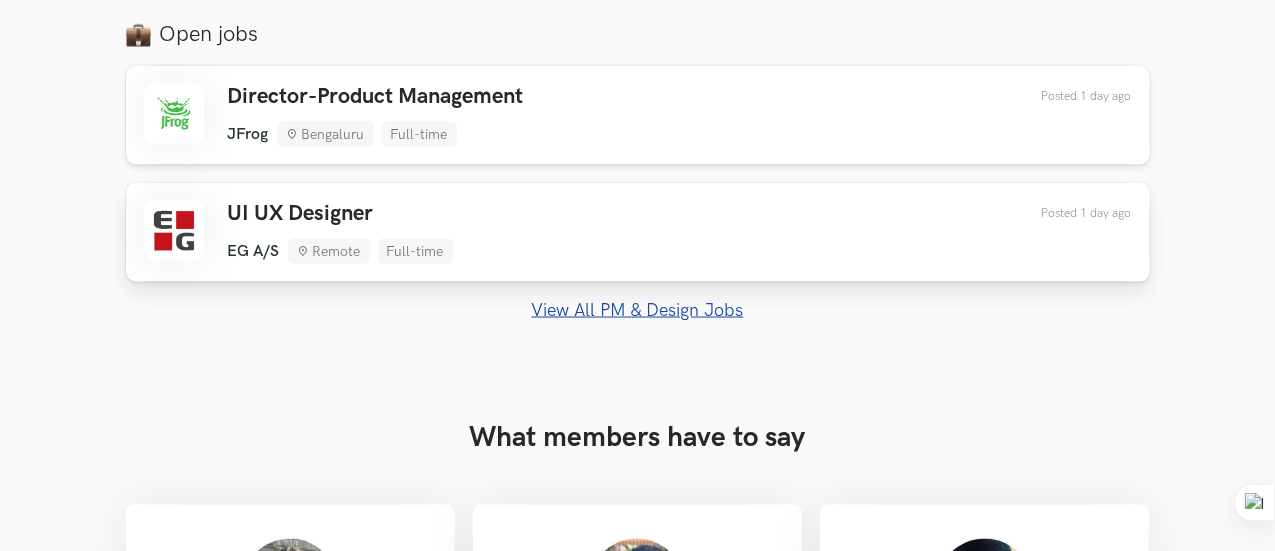 click on "UI UX Designer" at bounding box center (340, 214) 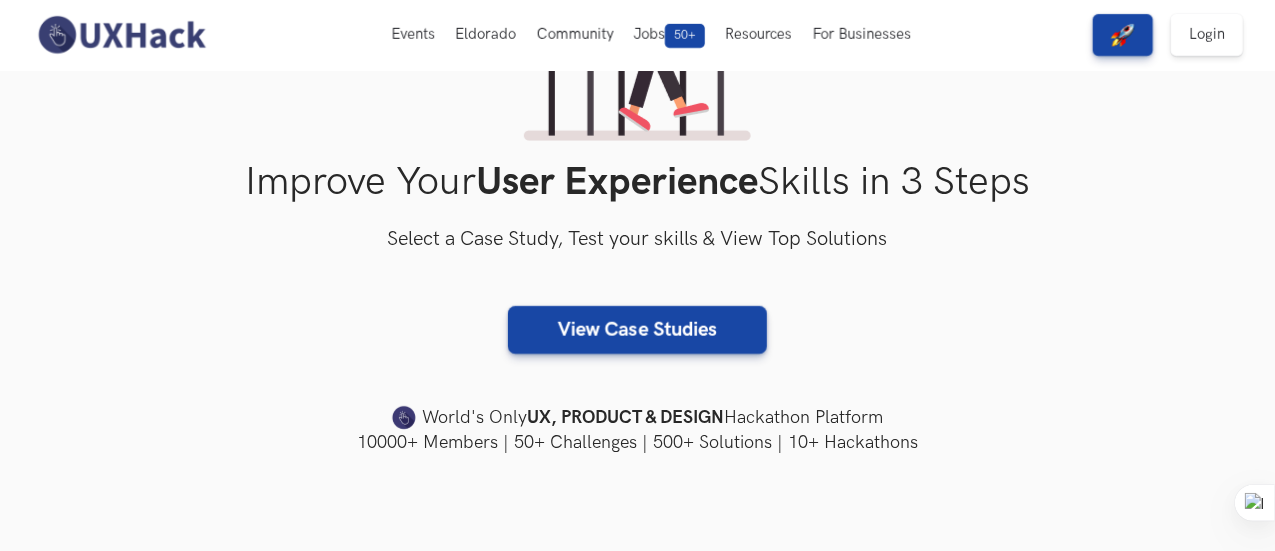 scroll, scrollTop: 0, scrollLeft: 0, axis: both 